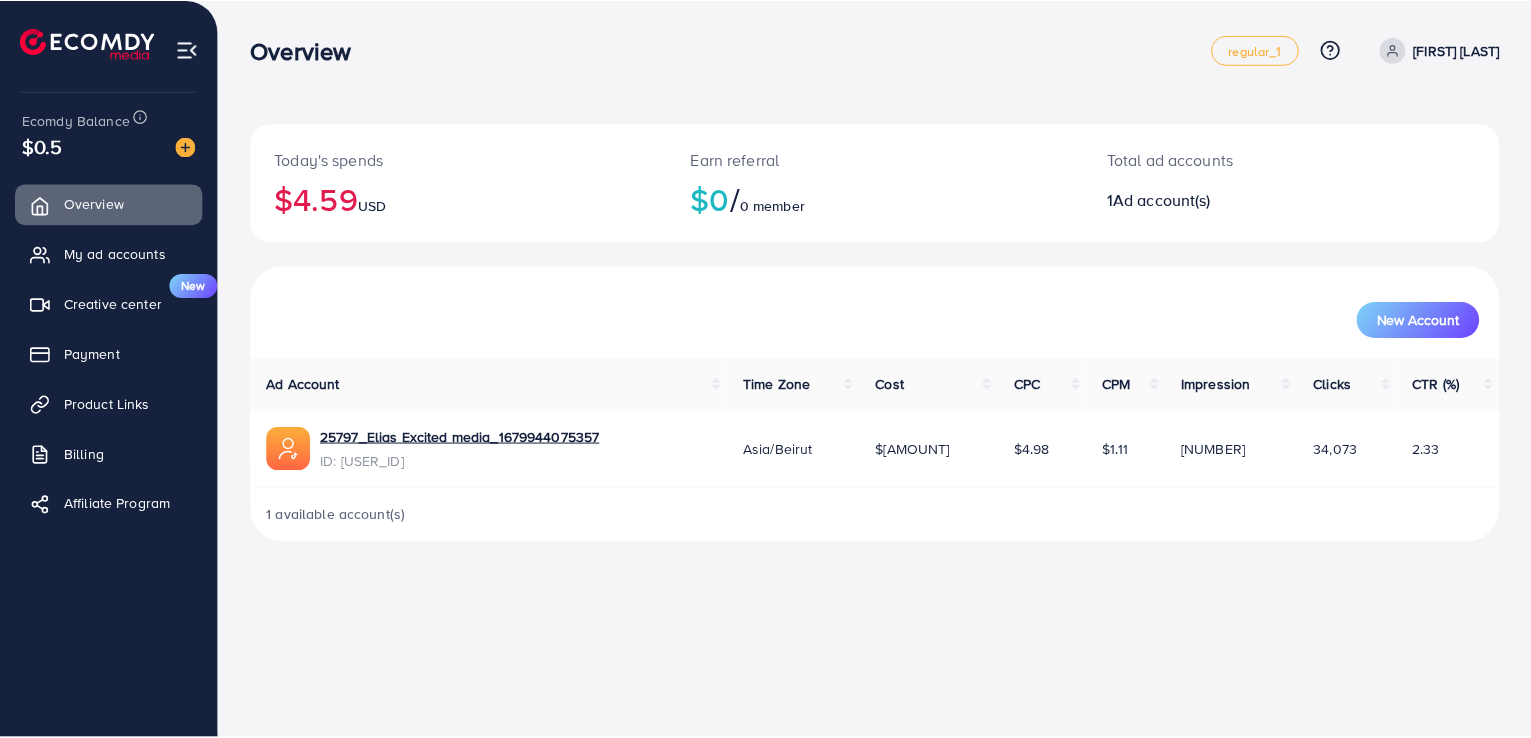scroll, scrollTop: 0, scrollLeft: 0, axis: both 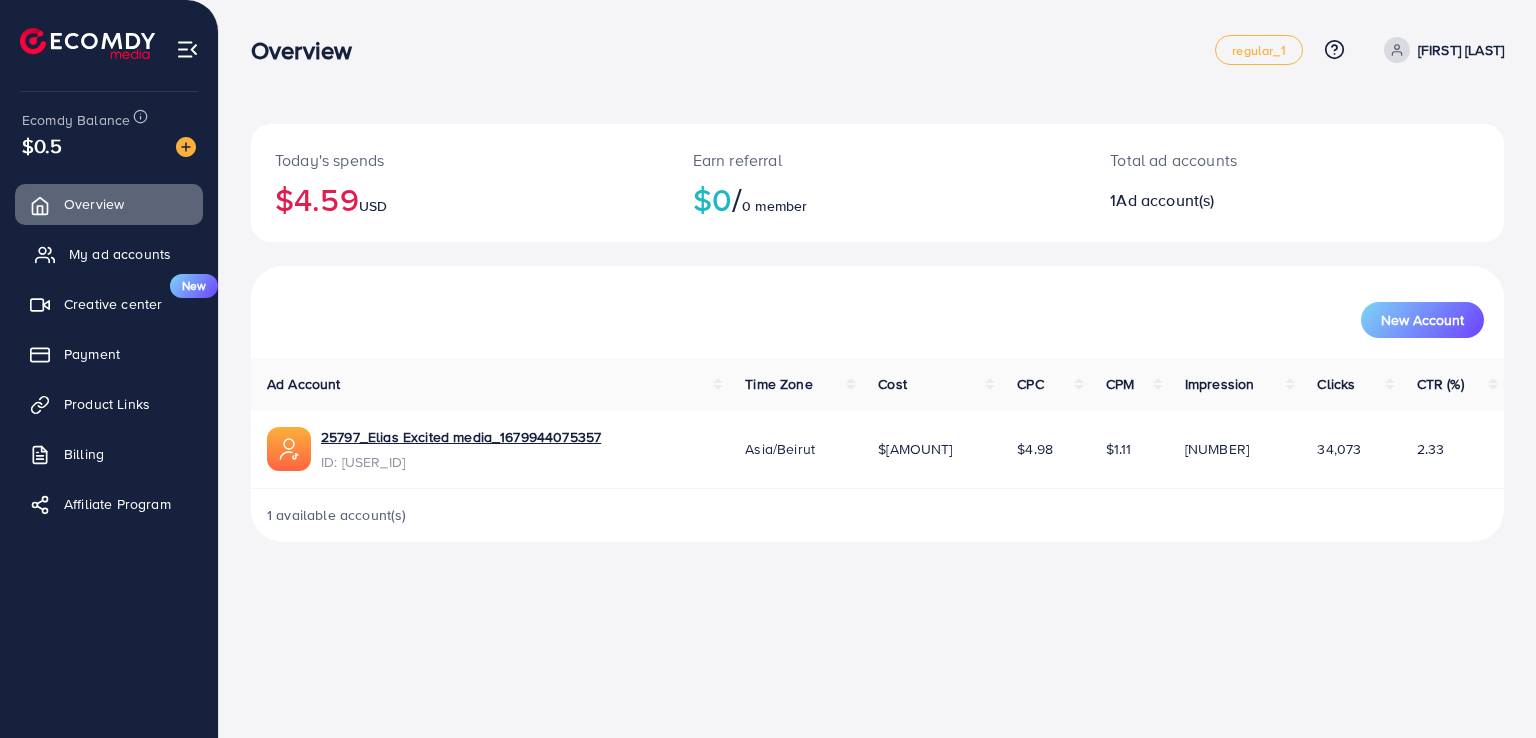 click on "My ad accounts" at bounding box center [109, 254] 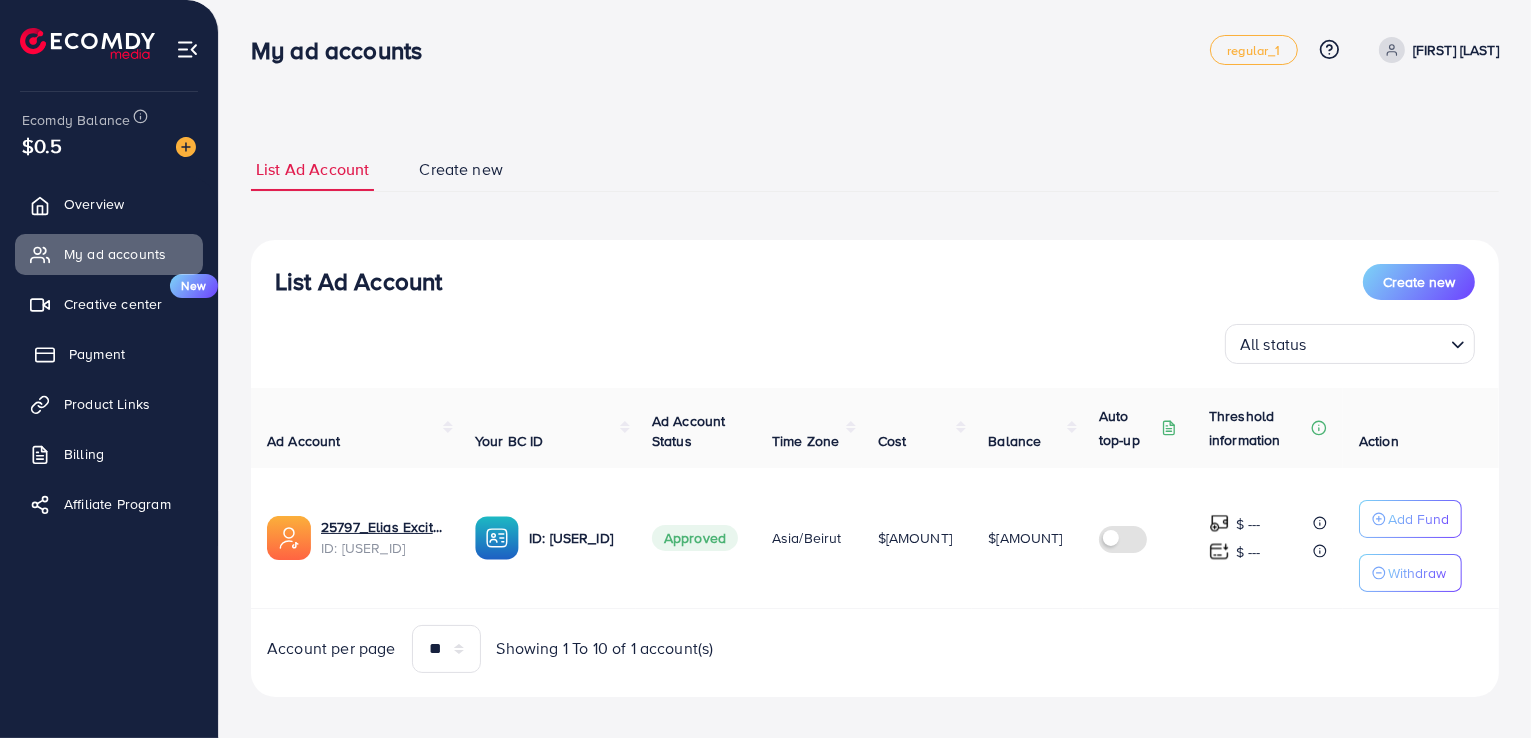 click on "Payment" at bounding box center (109, 354) 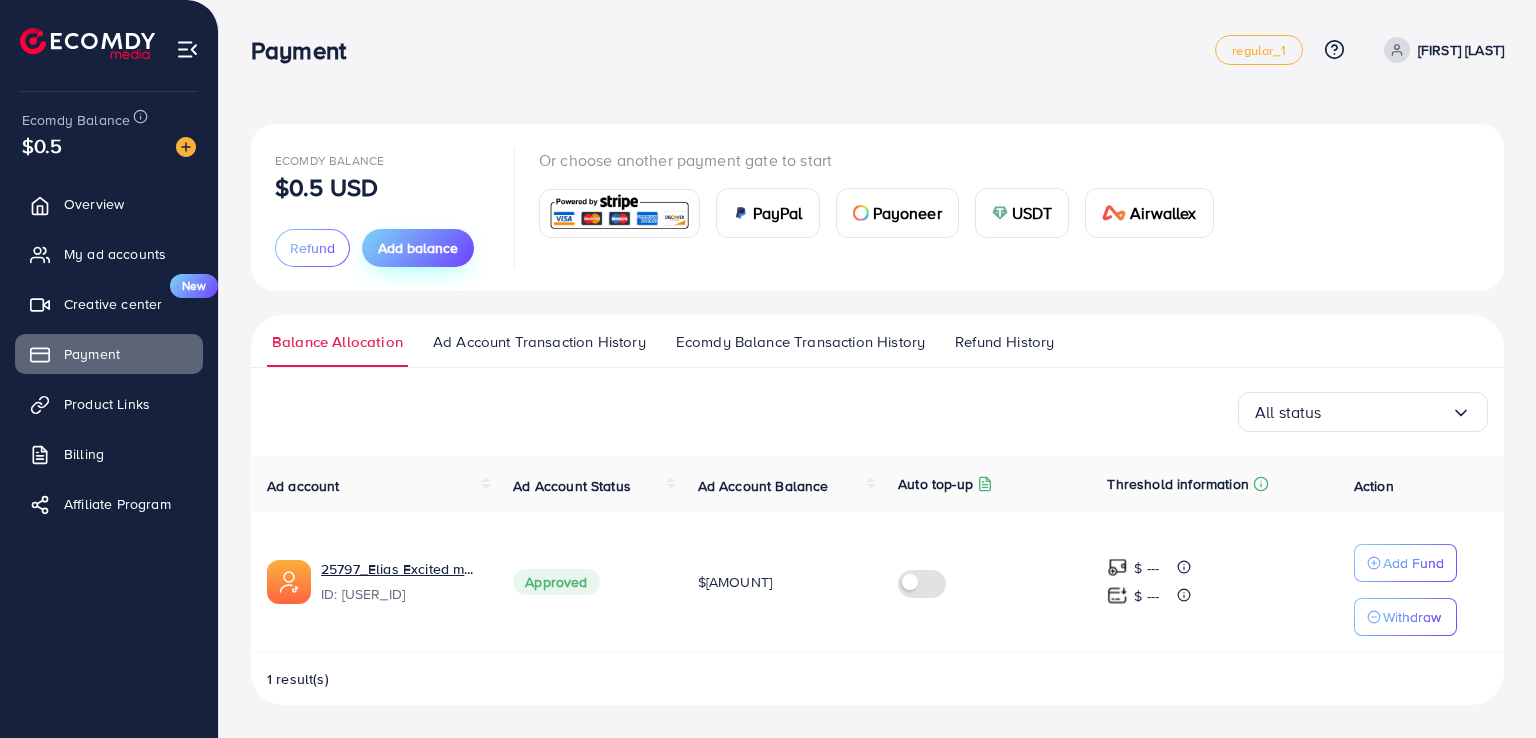 click on "Add balance" at bounding box center (418, 248) 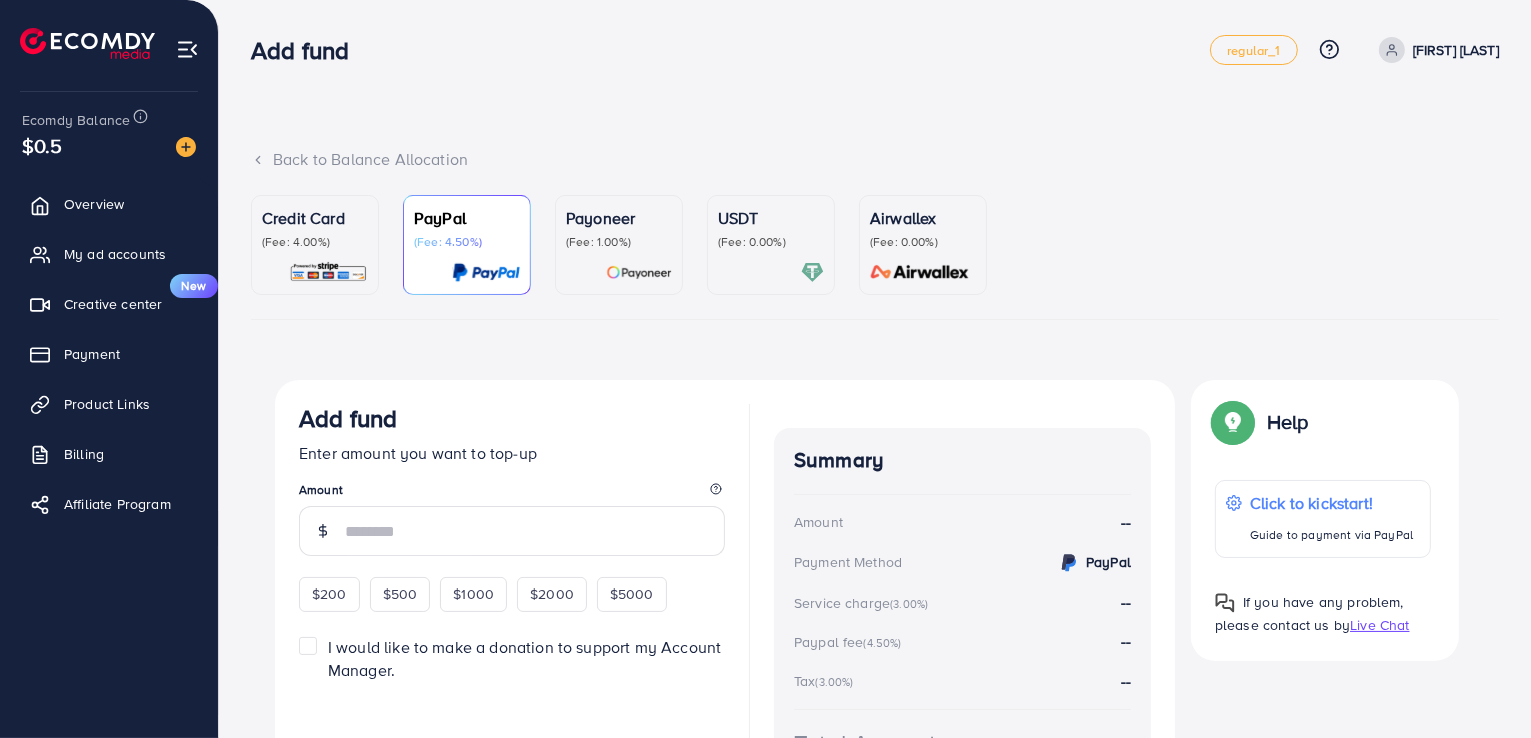 click on "(Fee: 4.00%)" at bounding box center [315, 242] 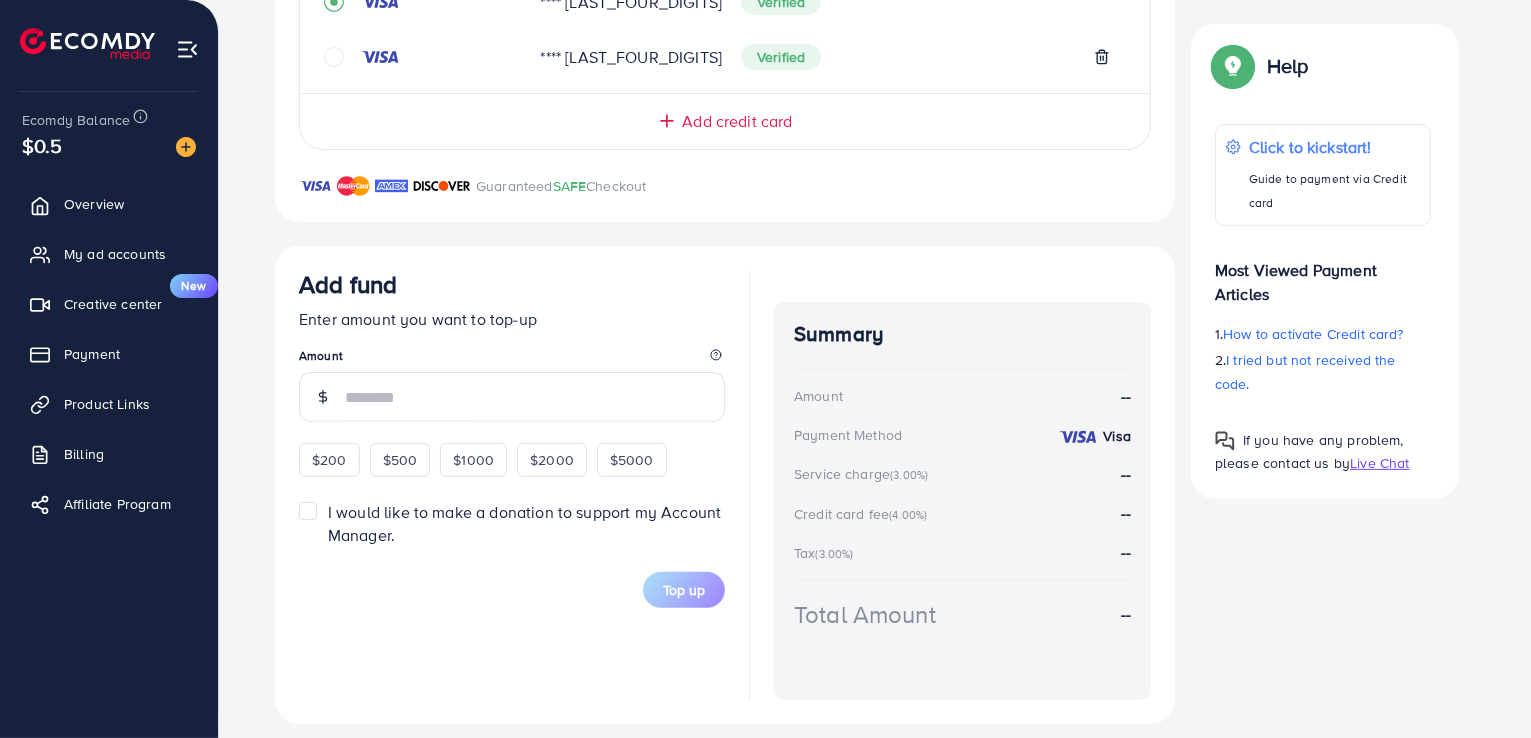 scroll, scrollTop: 560, scrollLeft: 0, axis: vertical 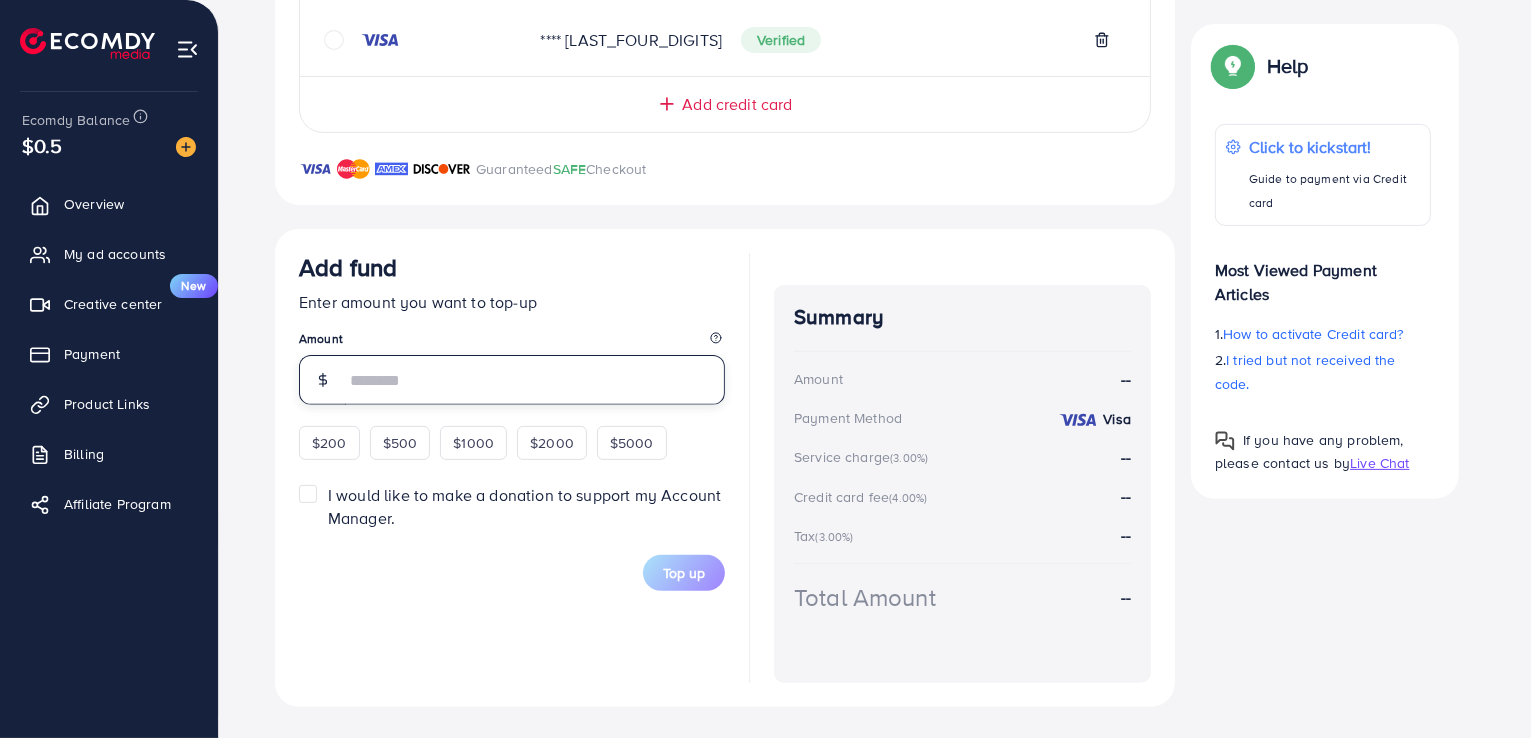 click at bounding box center (535, 380) 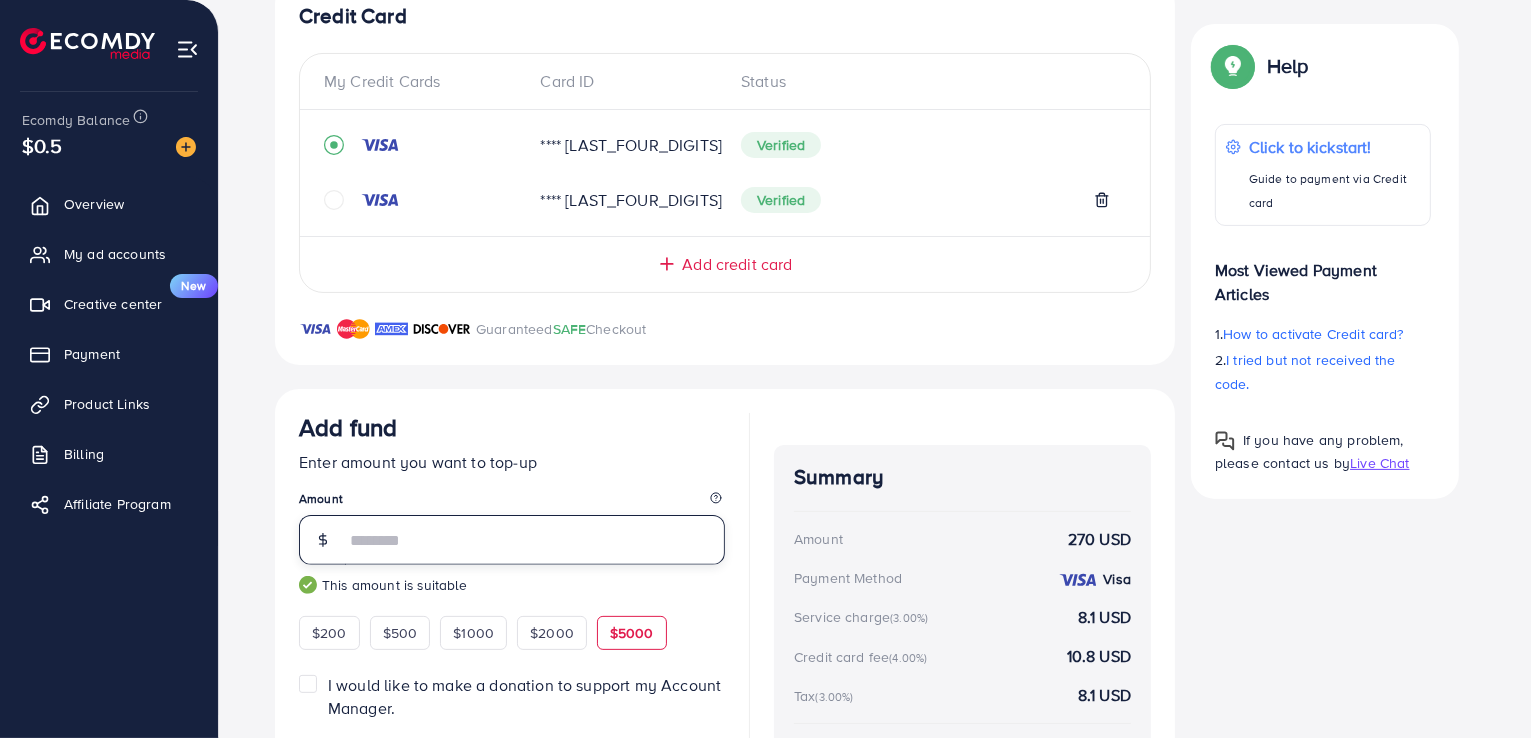 scroll, scrollTop: 560, scrollLeft: 0, axis: vertical 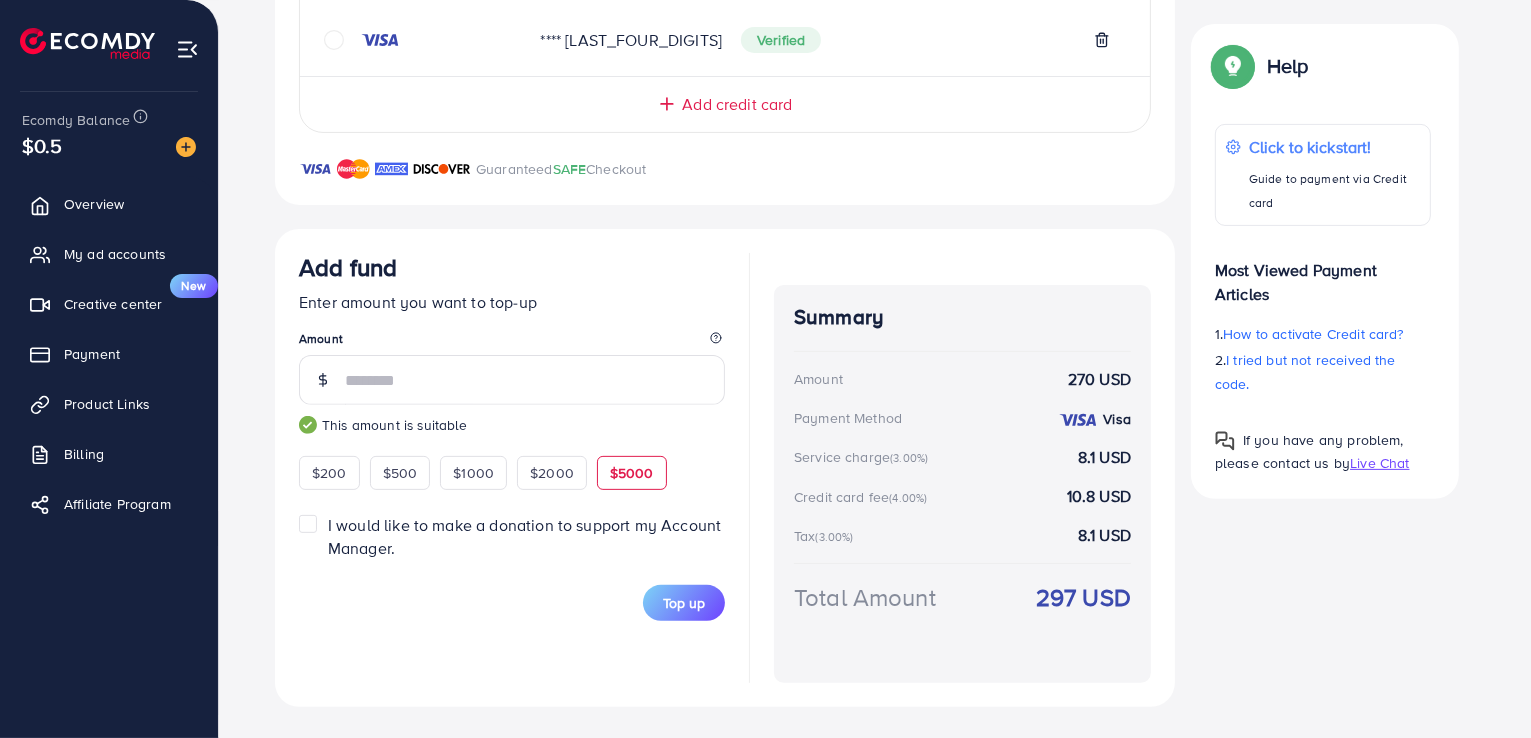 click on "$5000" at bounding box center [632, 473] 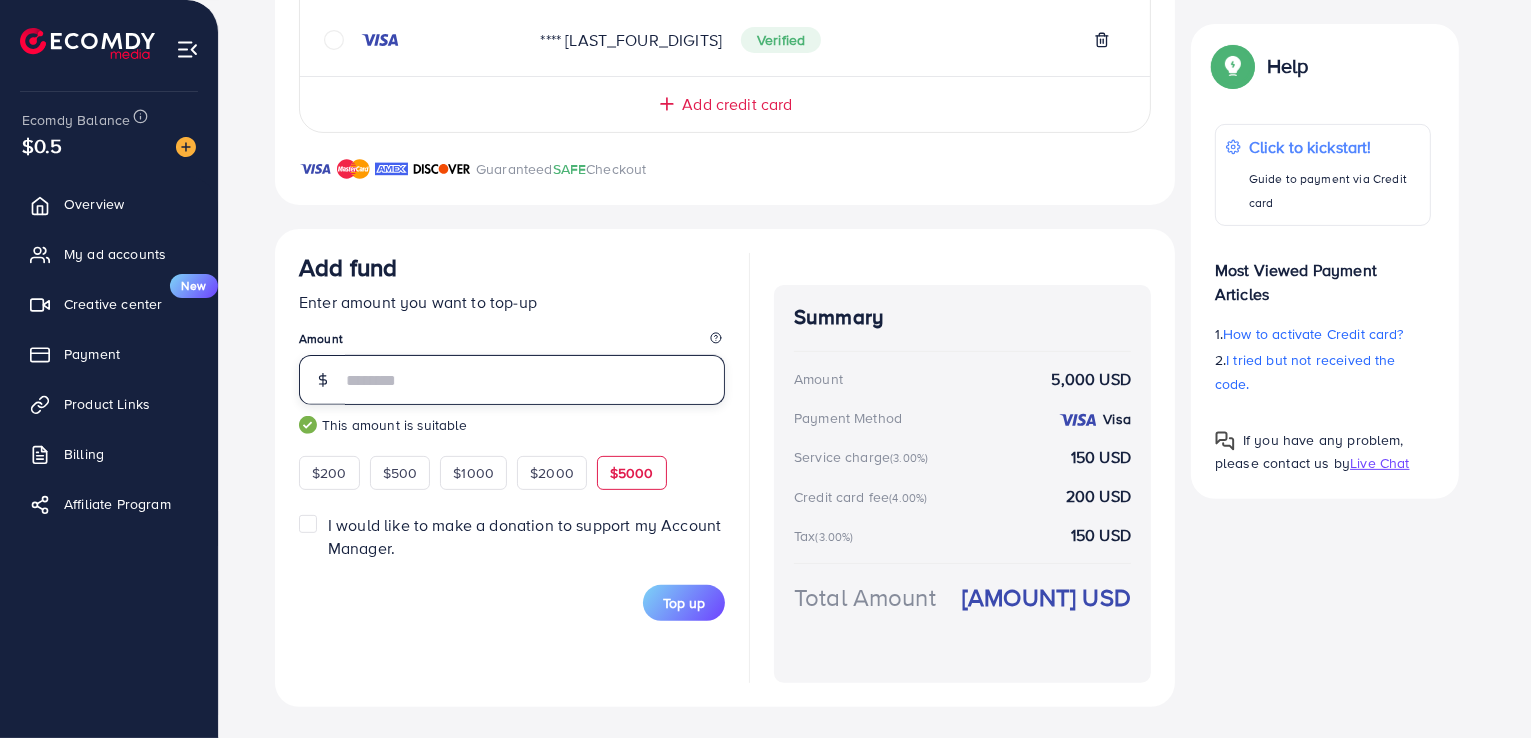 drag, startPoint x: 441, startPoint y: 385, endPoint x: 303, endPoint y: 384, distance: 138.00362 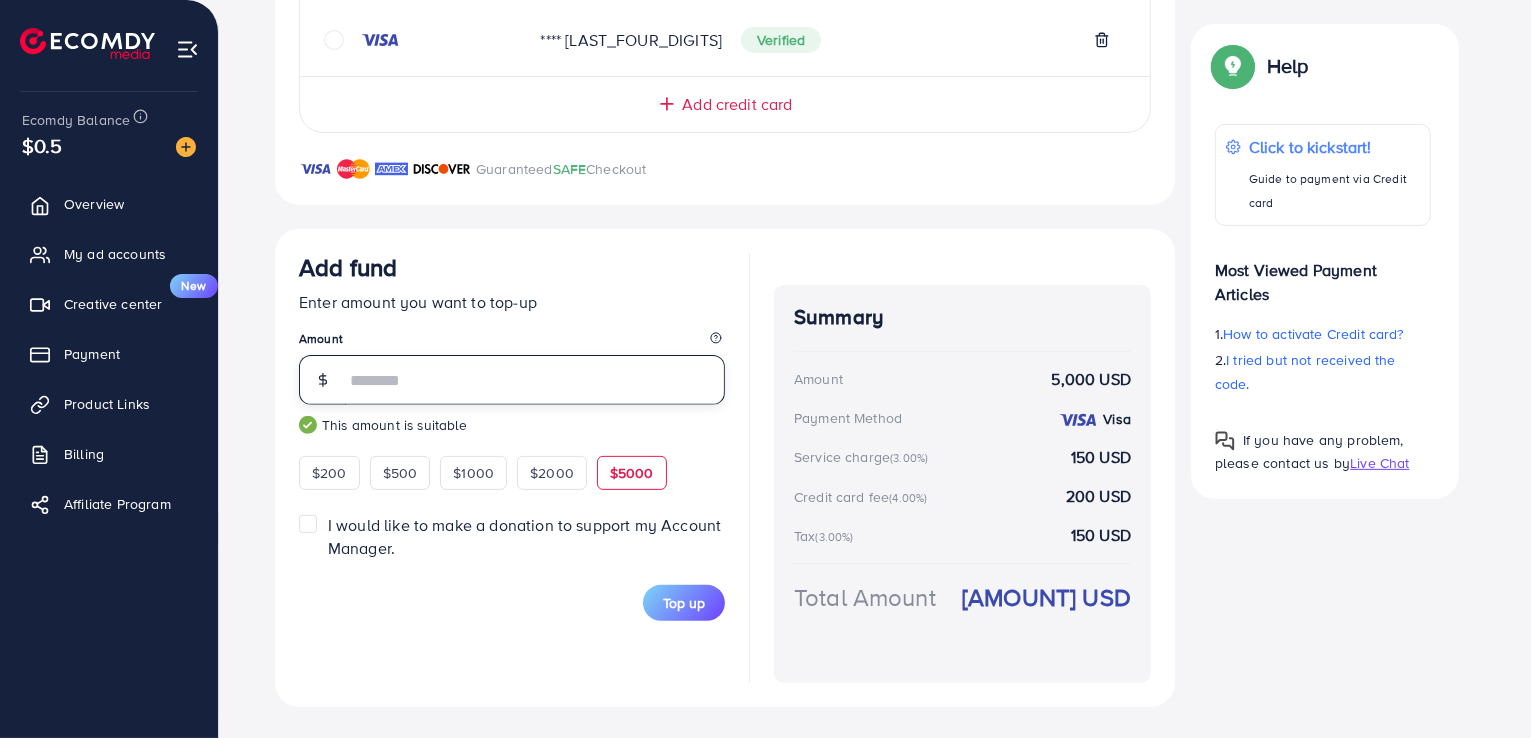 click on "****" at bounding box center [512, 380] 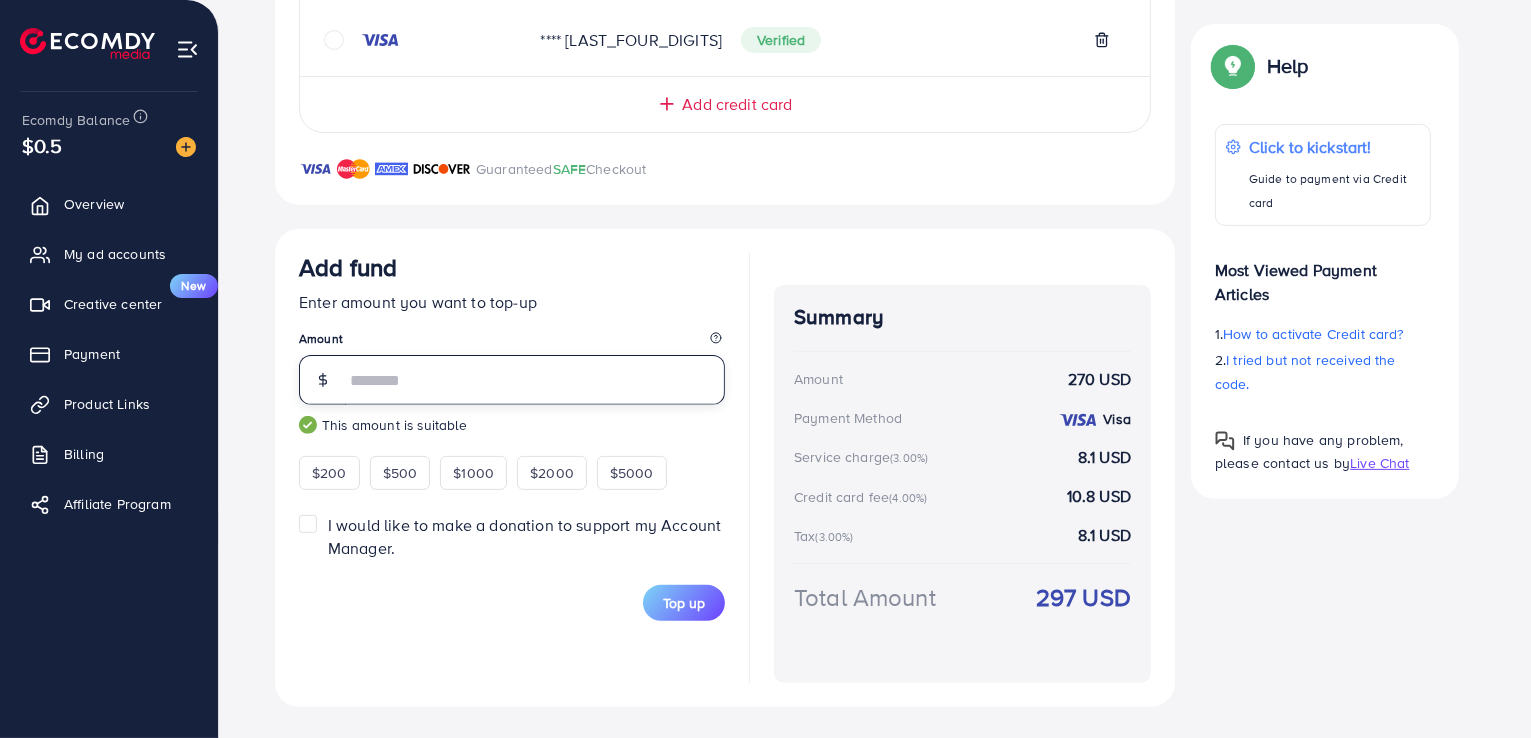 drag, startPoint x: 347, startPoint y: 376, endPoint x: 298, endPoint y: 377, distance: 49.010204 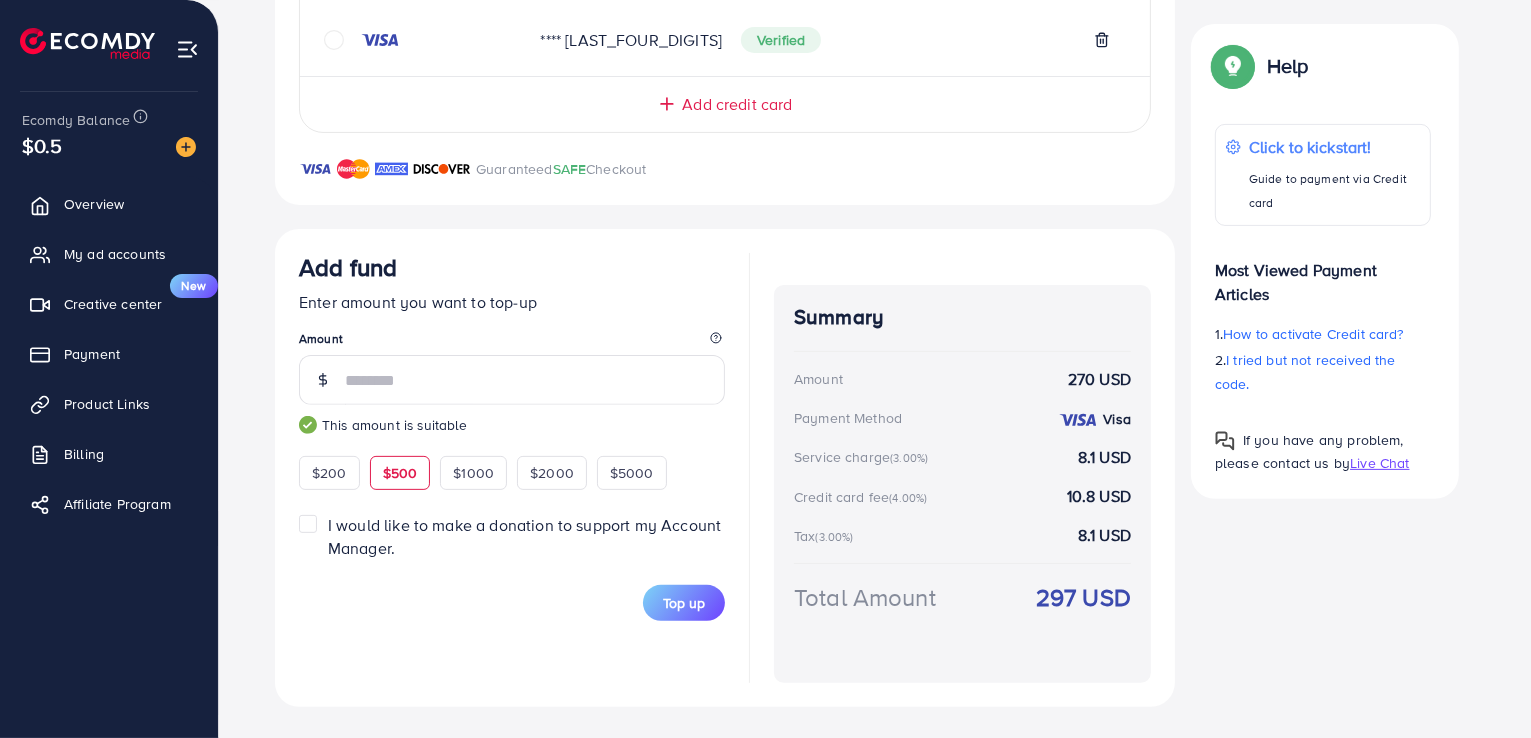 click on "$500" at bounding box center (400, 473) 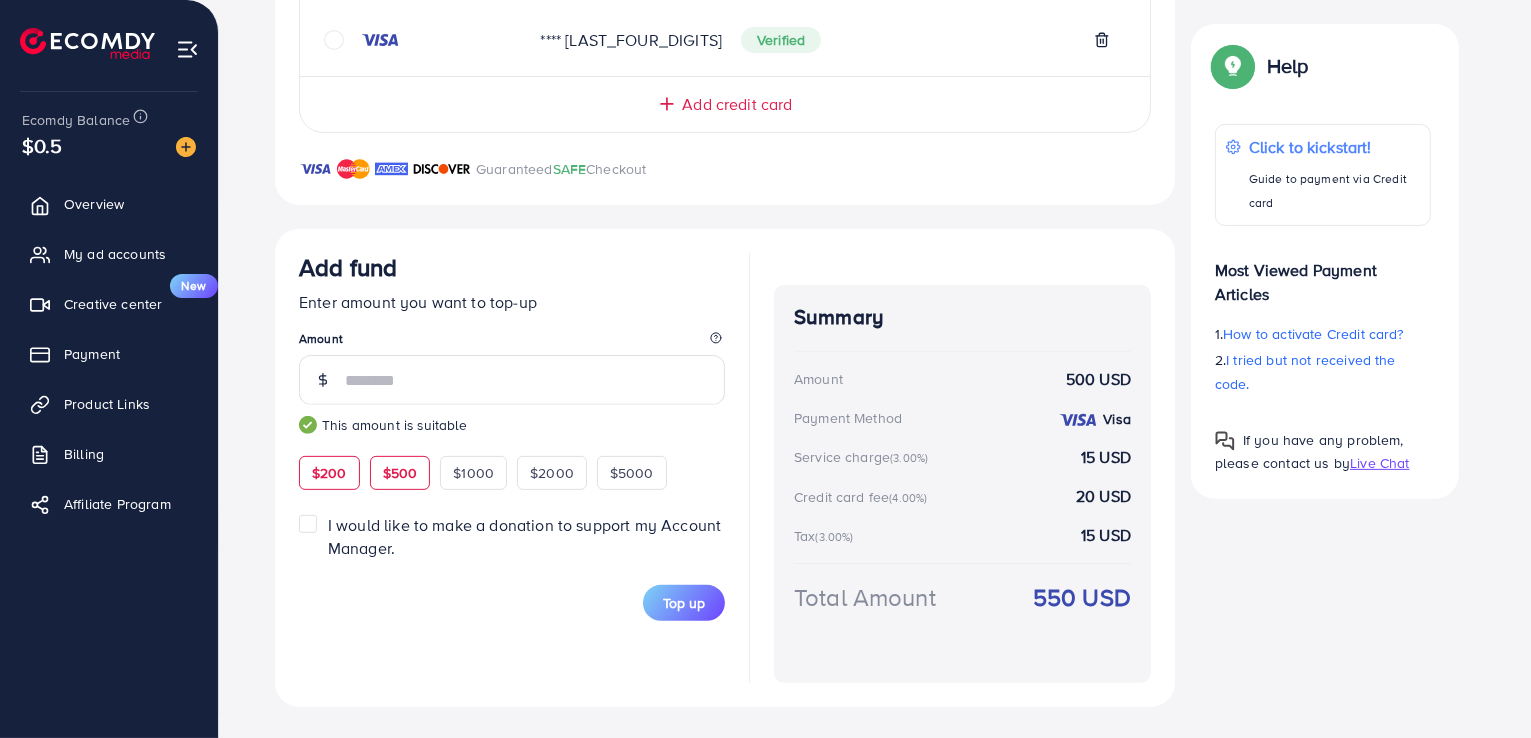 click on "$200" at bounding box center [329, 473] 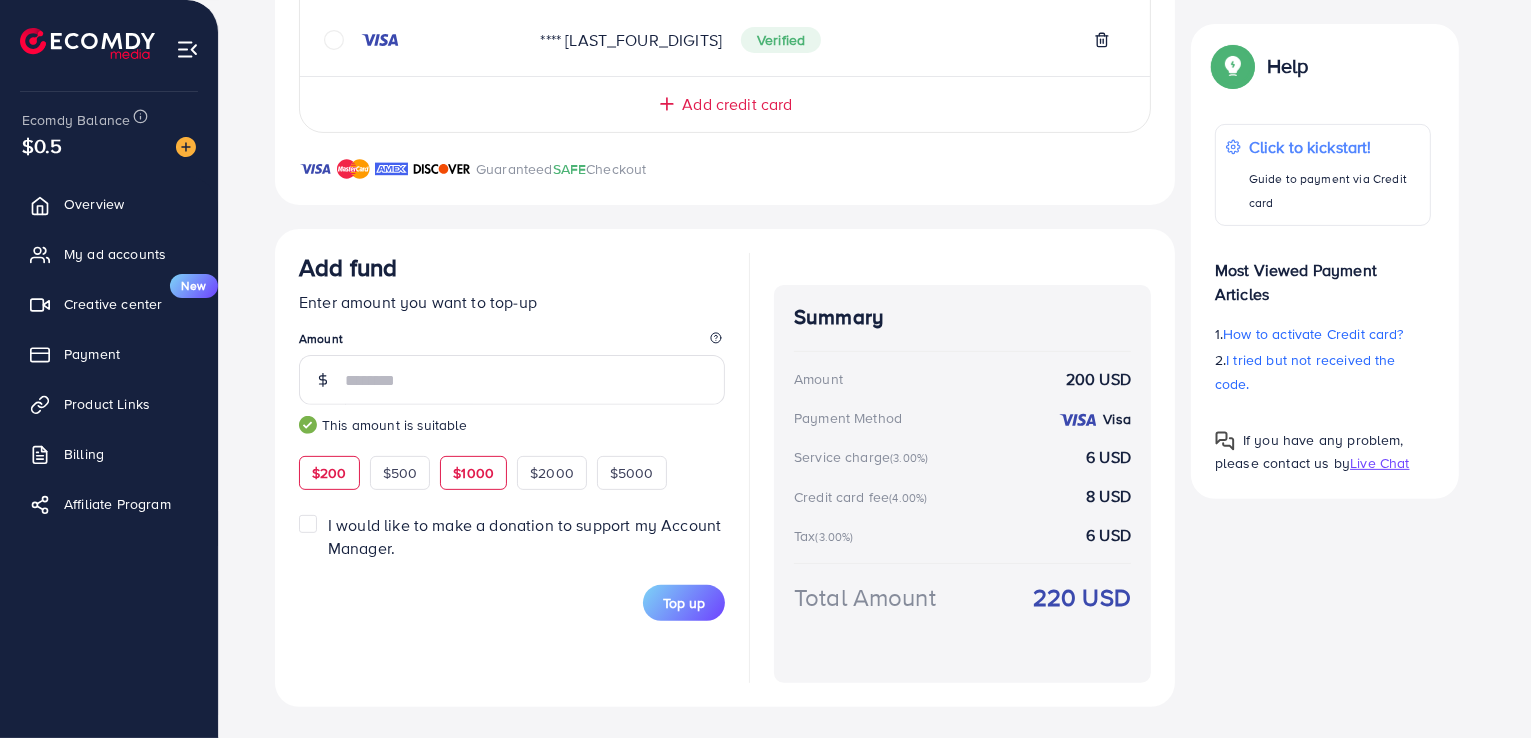 click on "$1000" at bounding box center (473, 473) 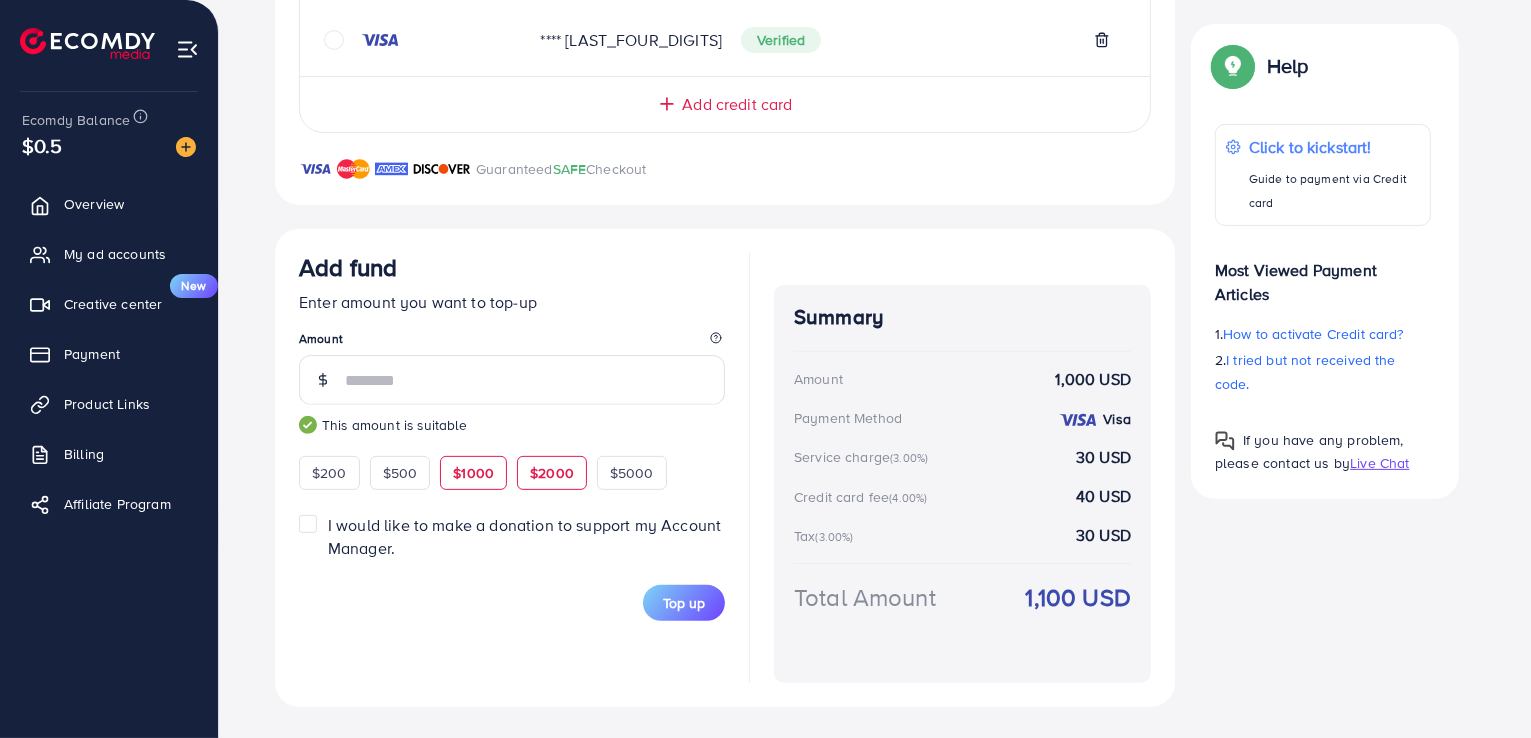 click on "$2000" at bounding box center [552, 473] 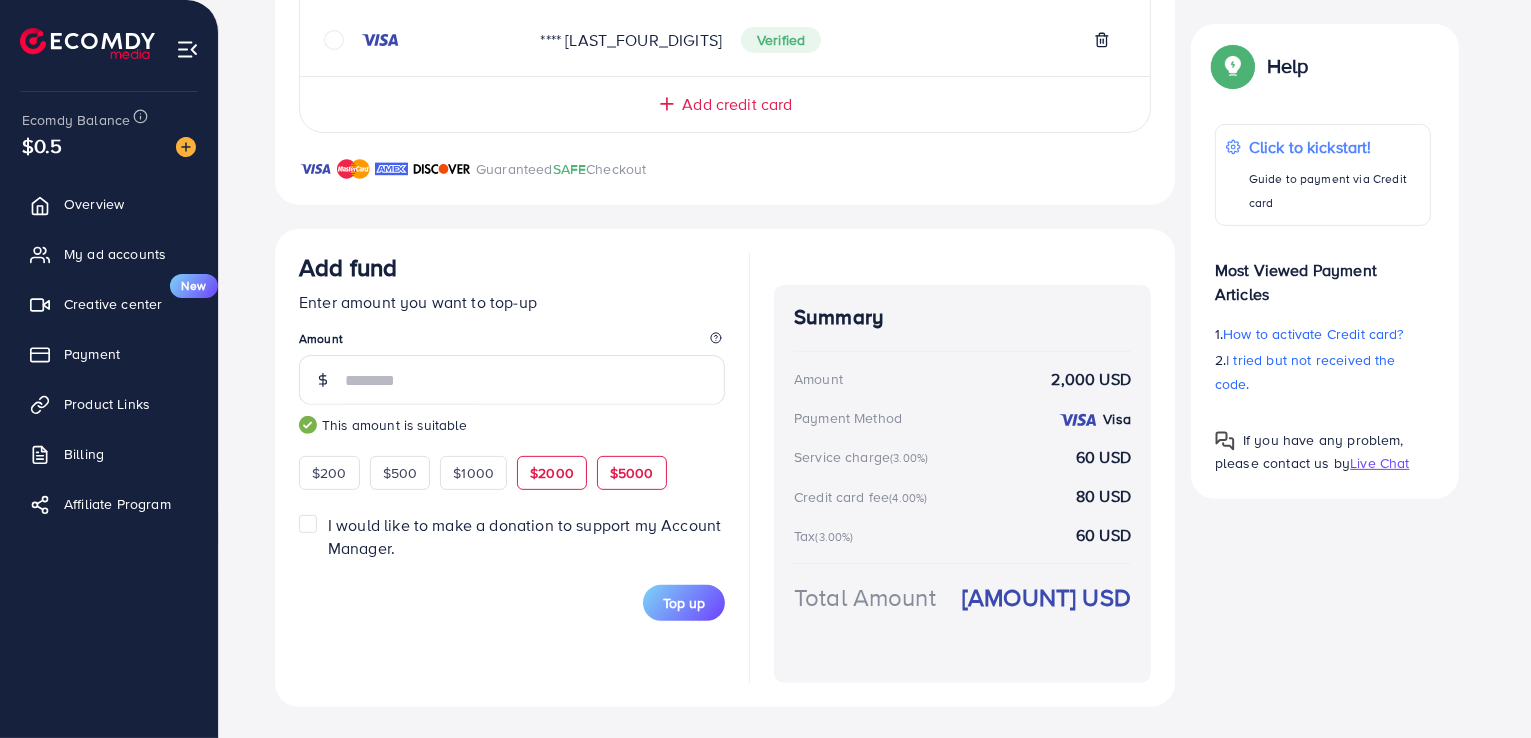 click on "$5000" at bounding box center (632, 473) 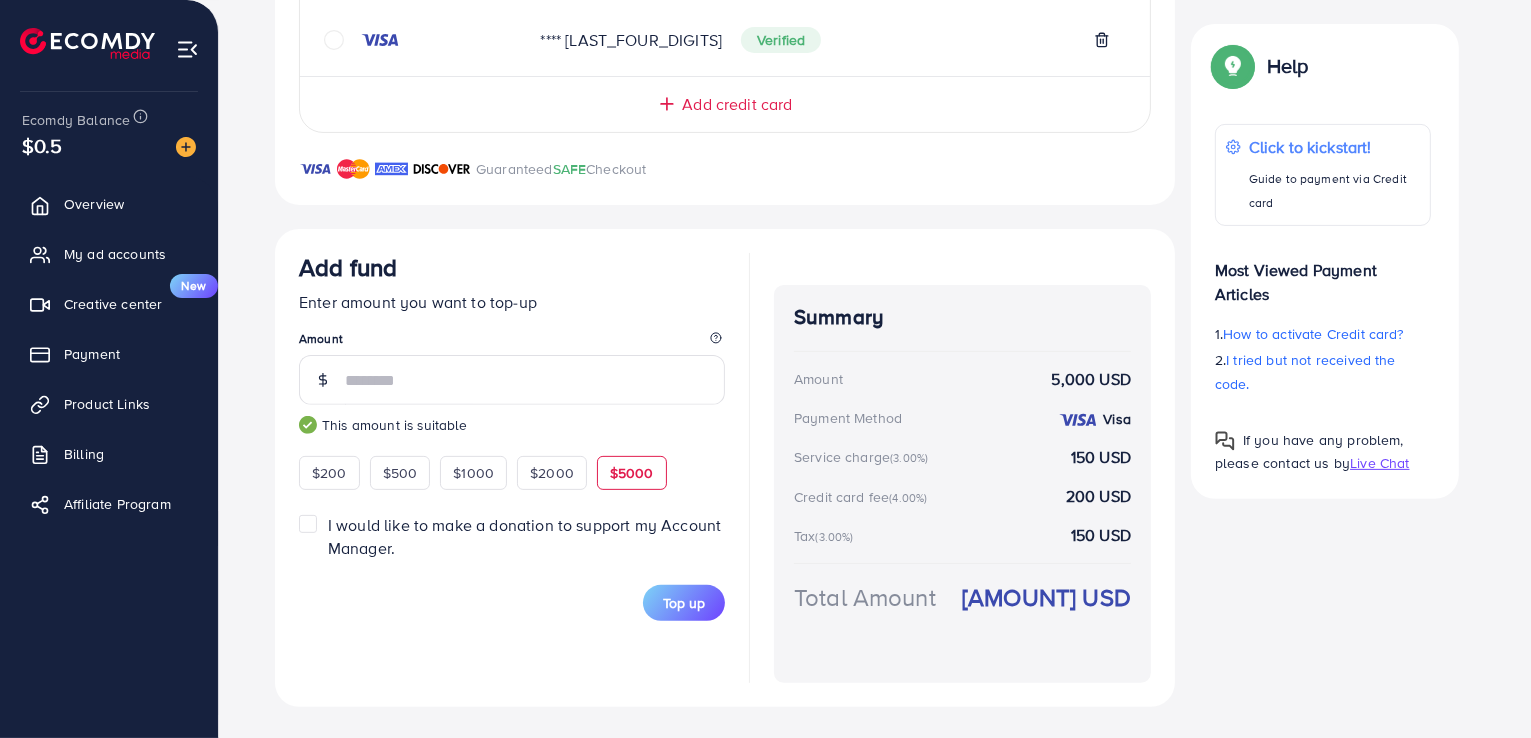 click on "$5000" at bounding box center (632, 473) 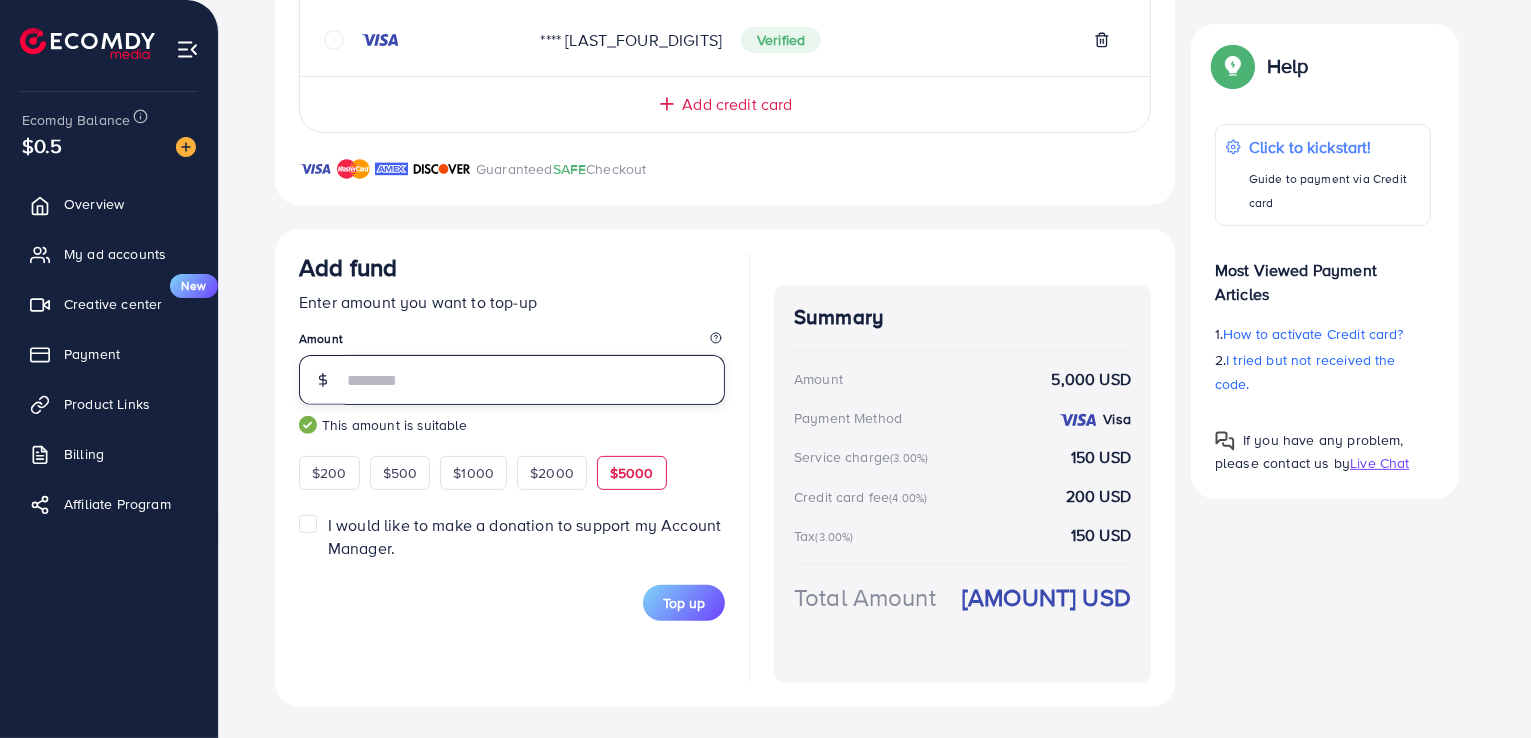 drag, startPoint x: 421, startPoint y: 381, endPoint x: 235, endPoint y: 407, distance: 187.80841 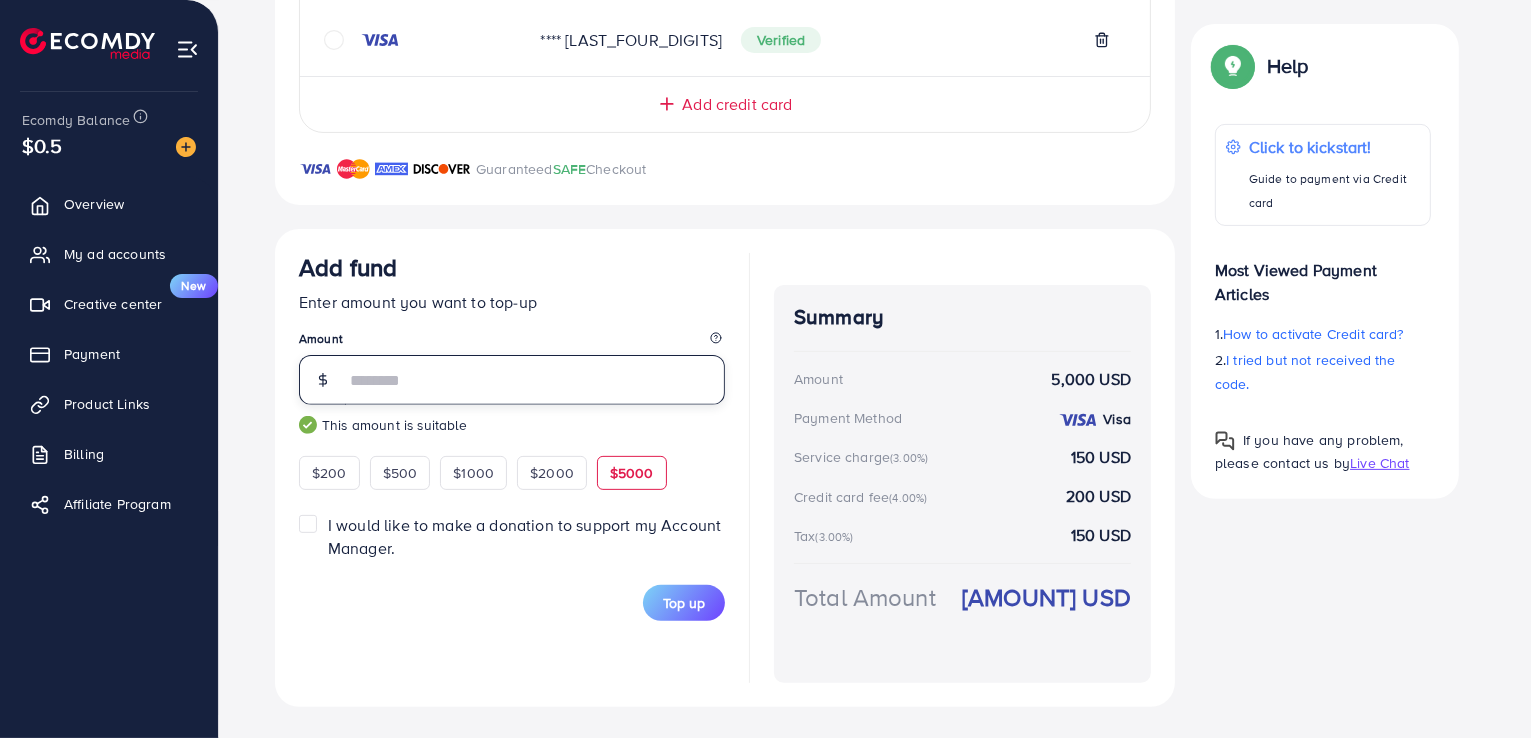 click on "Credit Card   (Fee: 4.00%)   PayPal   (Fee: 4.50%)   Payoneer   (Fee: 1.00%)   USDT   (Fee: 0.00%)   Airwallex   (Fee: 0.00%)   Top-up Success!   Thanks you for your purchase. Please check your balance again.   Summary   Client   Elias Damoury   Amount   0 USD   Payment Method   Visa   Service charge  0 USD  Credit card fee  0 USD  Tax  0 USD  Total Amount = Amount + Service charge + Tax + Credit card fee    0 USD   Recharge   Show me Ad Account  *You can download the invoice   here  Credit Card  My Credit Cards   Card ID   Status   **** 8618   Verified   **** 0660   Verified  Add credit card  Guaranteed  SAFE  Checkout   Email   Card Number   Expired   CVC   Name on card   Add card   Add fund  Enter amount you want to top-up Amount ****  This amount is suitable  $200 $500 $1000 $2000 $5000 I would like to make a donation to support my Account Manager. 5% 10% 15% 20%  Top up   Summary   Amount   5,000 USD   Payment Method   Visa   Service charge   (3.00%)  150 USD  Credit card fee   (4.00%)  200 USD  Tax  5%" at bounding box center [875, 171] 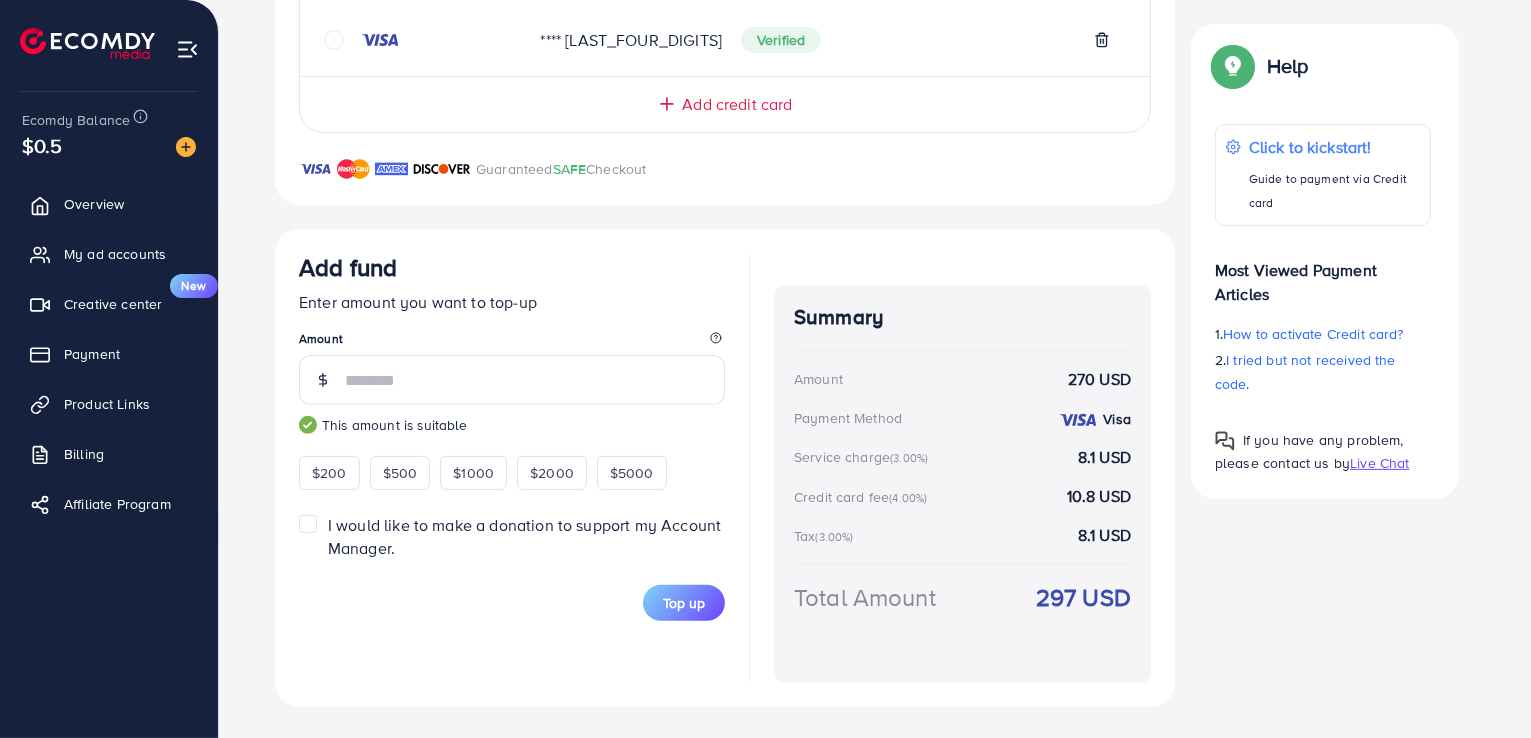 click on "Amount" at bounding box center (512, 342) 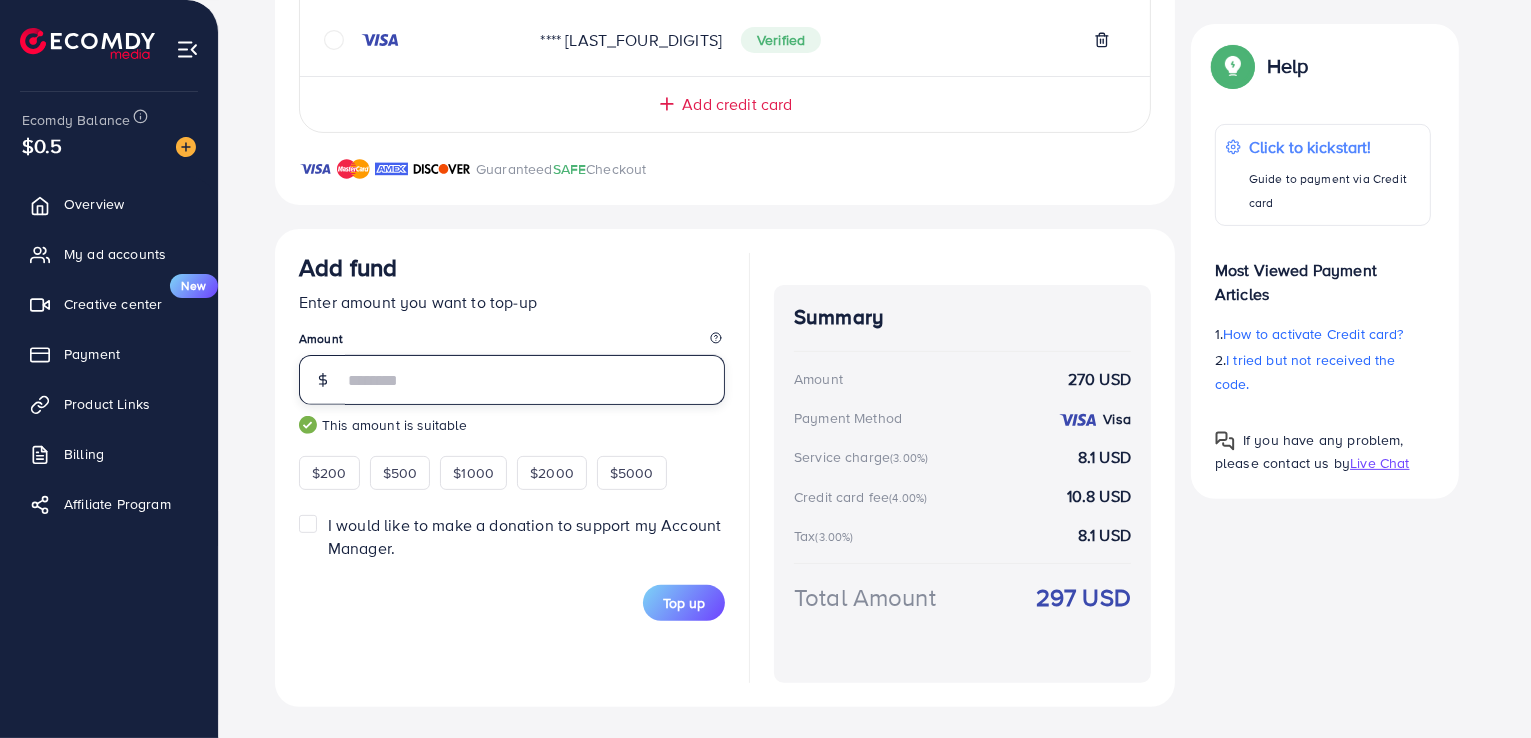 drag, startPoint x: 388, startPoint y: 373, endPoint x: 362, endPoint y: 374, distance: 26.019224 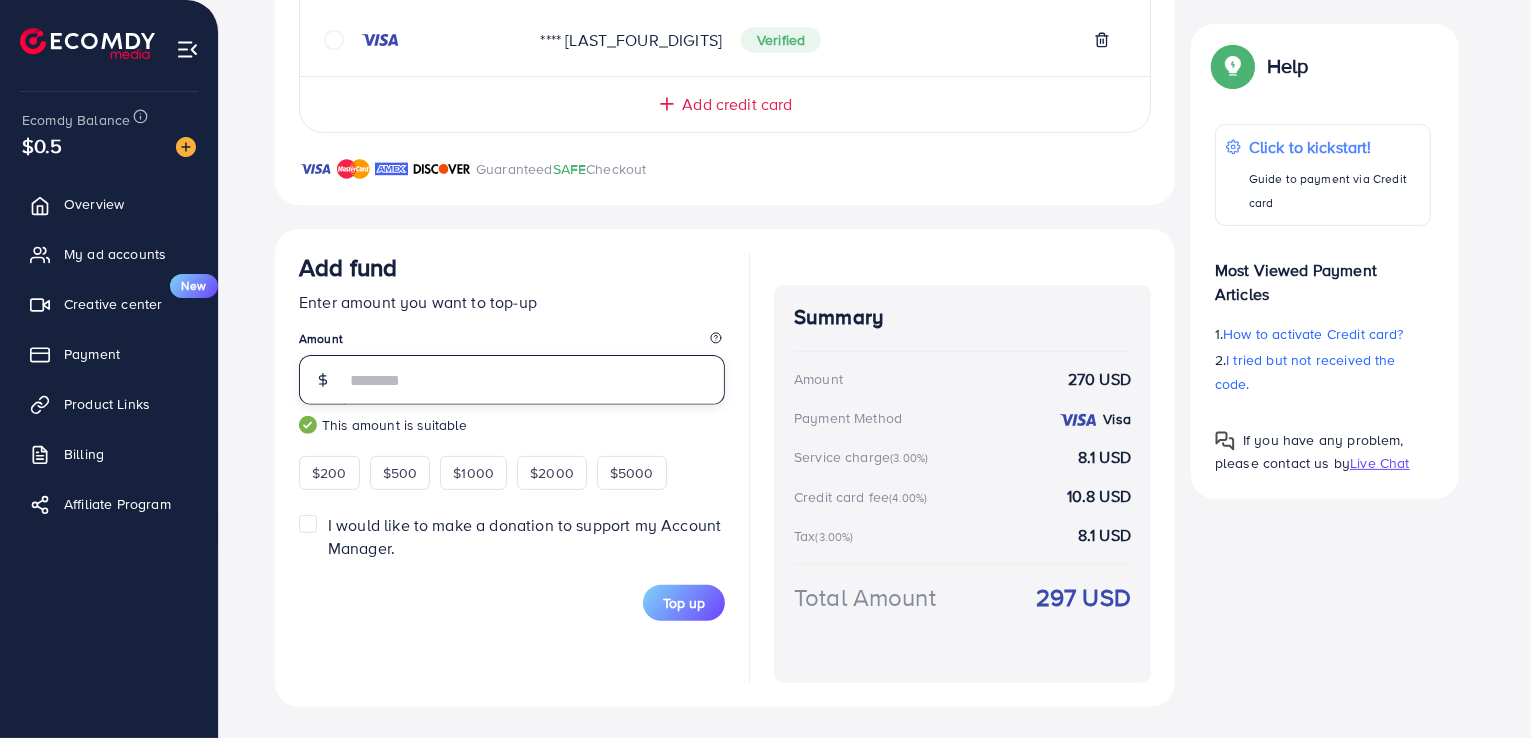 click on "***" at bounding box center (535, 380) 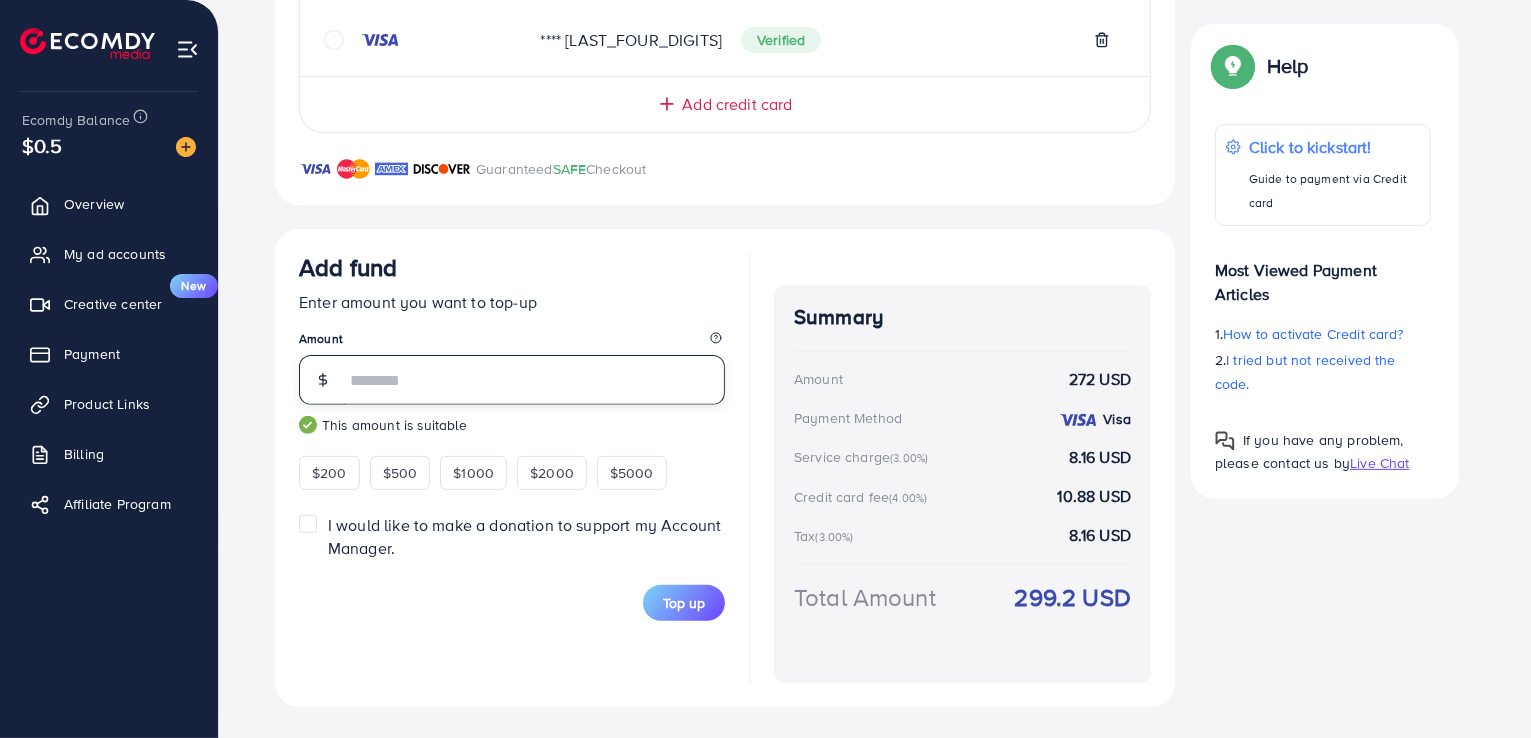 drag, startPoint x: 380, startPoint y: 381, endPoint x: 363, endPoint y: 382, distance: 17.029387 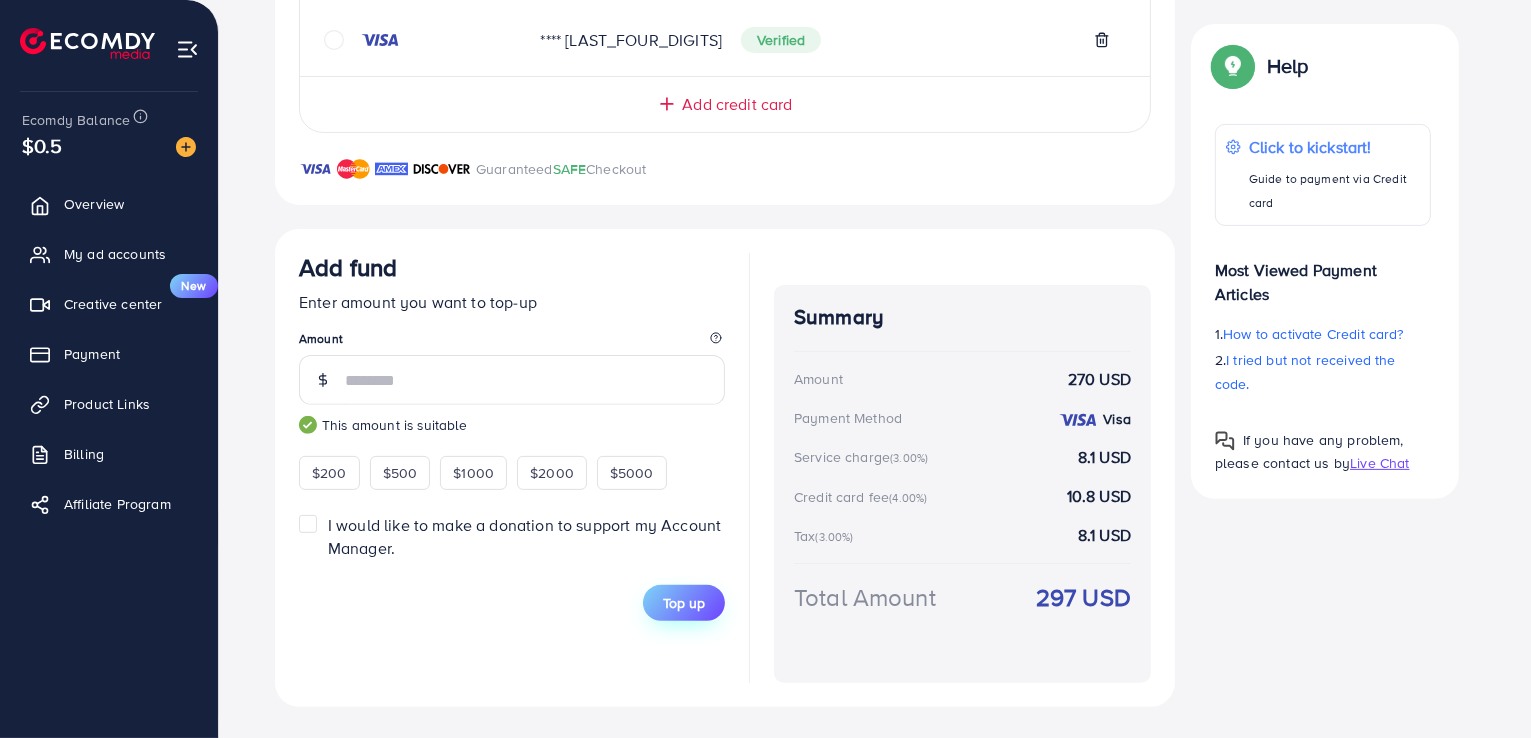 click on "Top up" at bounding box center (684, 603) 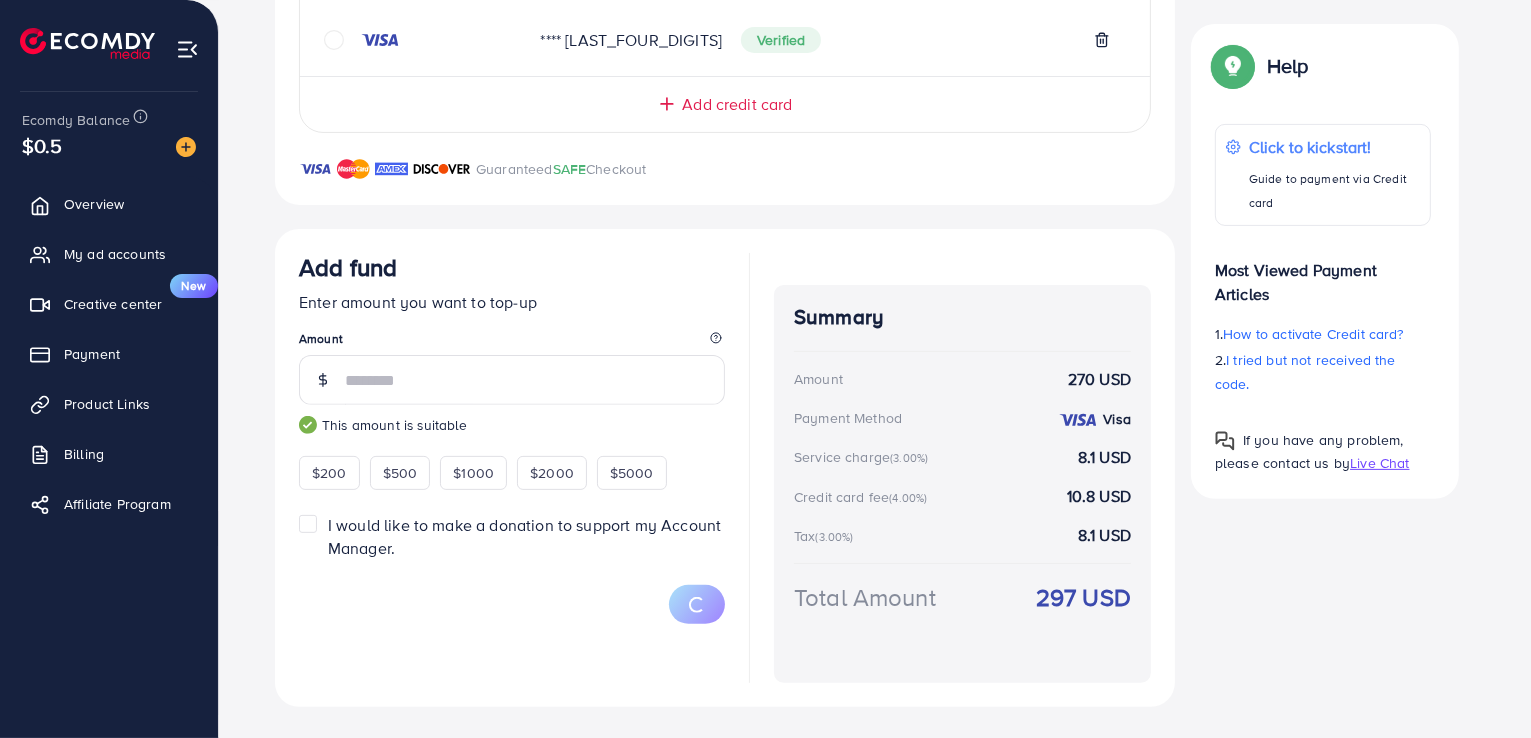 drag, startPoint x: 836, startPoint y: 501, endPoint x: 949, endPoint y: 498, distance: 113.03982 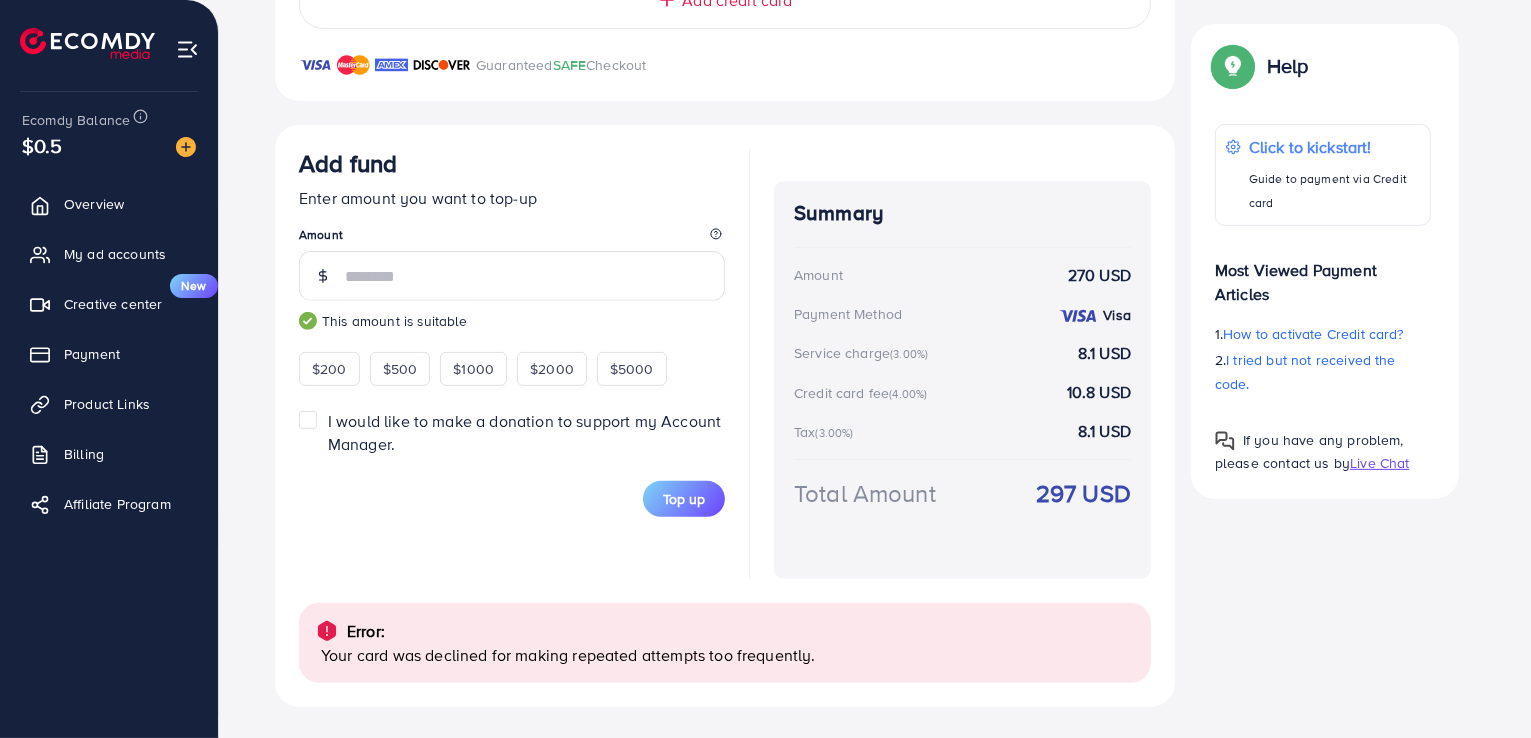 scroll, scrollTop: 164, scrollLeft: 0, axis: vertical 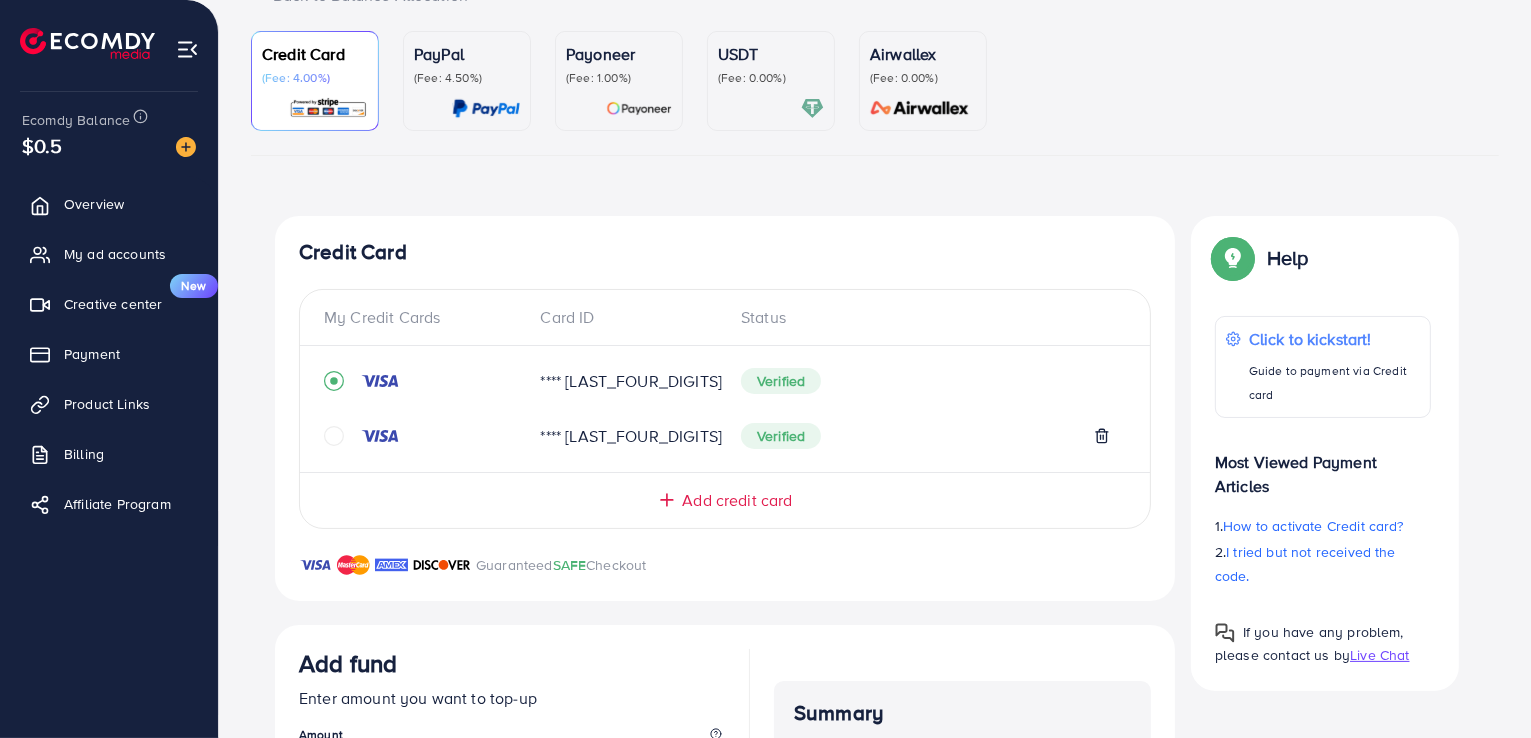 click on "USDT" at bounding box center [771, 54] 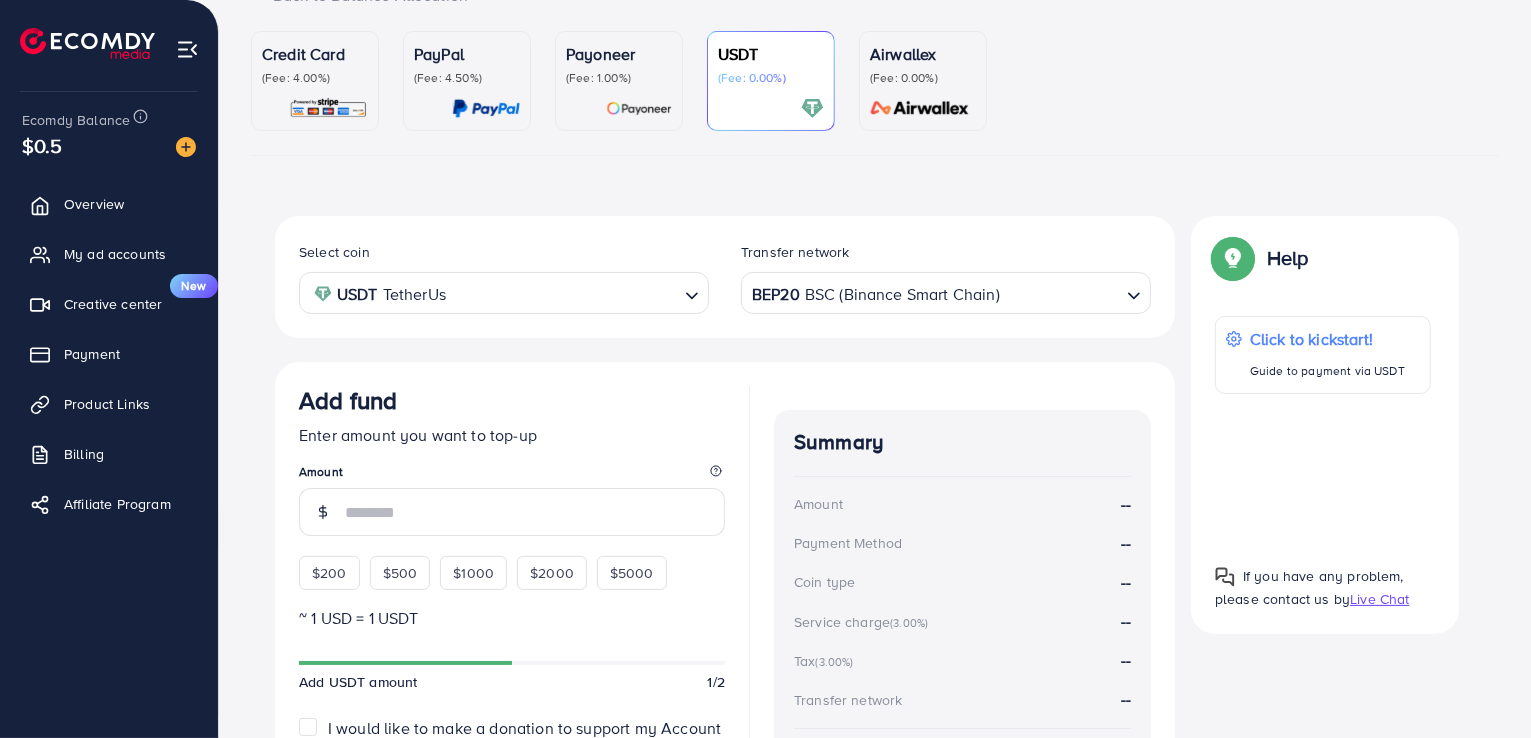 scroll, scrollTop: 368, scrollLeft: 0, axis: vertical 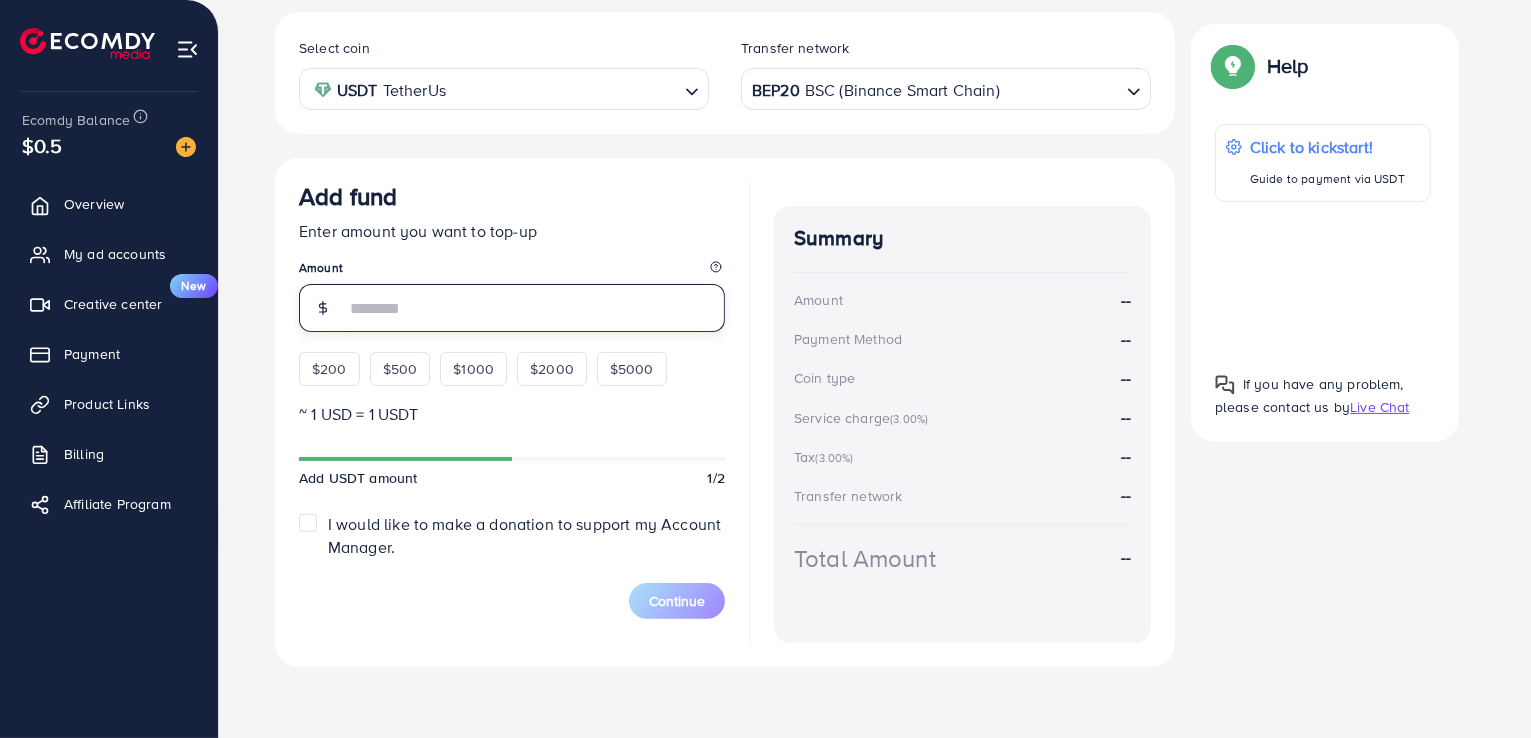 click at bounding box center (535, 308) 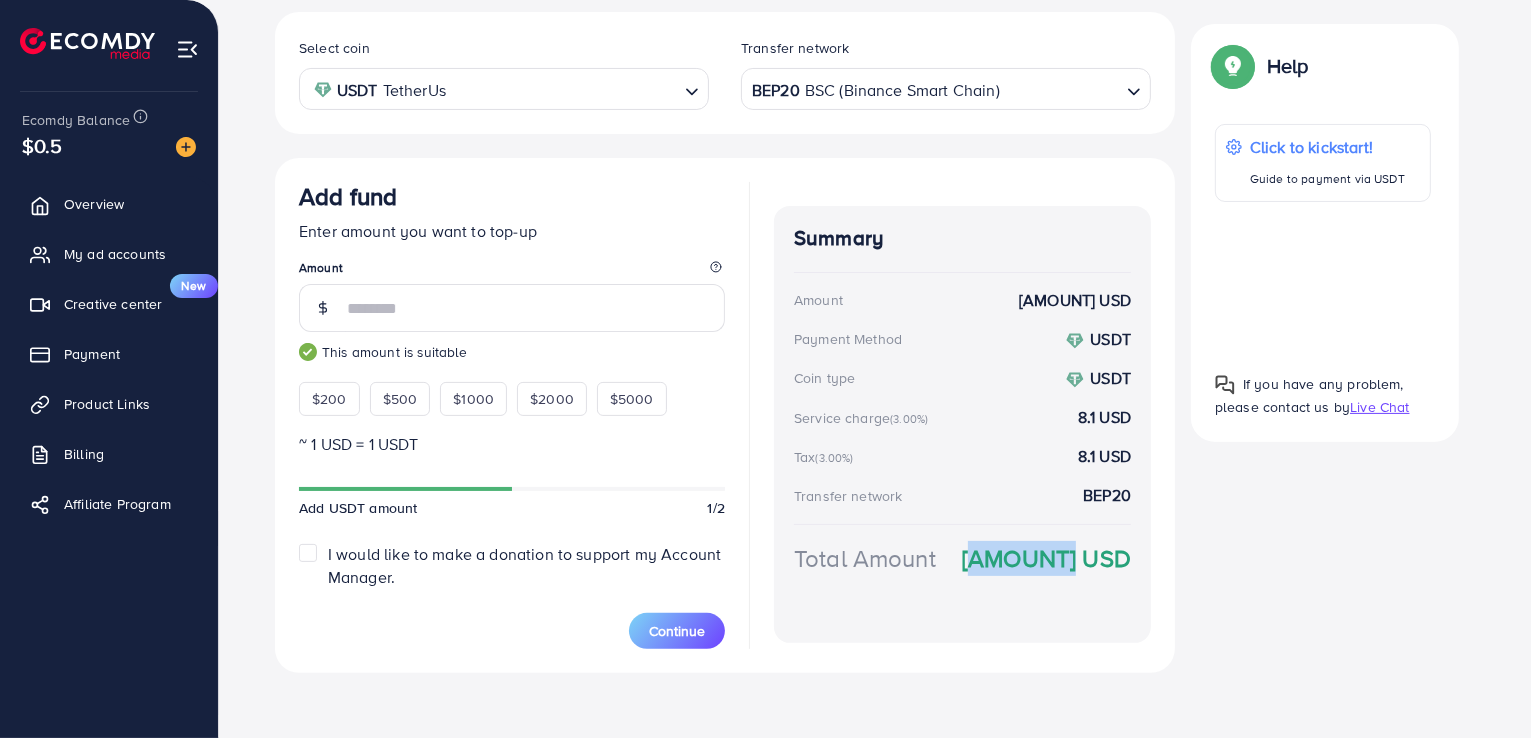 drag, startPoint x: 992, startPoint y: 562, endPoint x: 1078, endPoint y: 561, distance: 86.00581 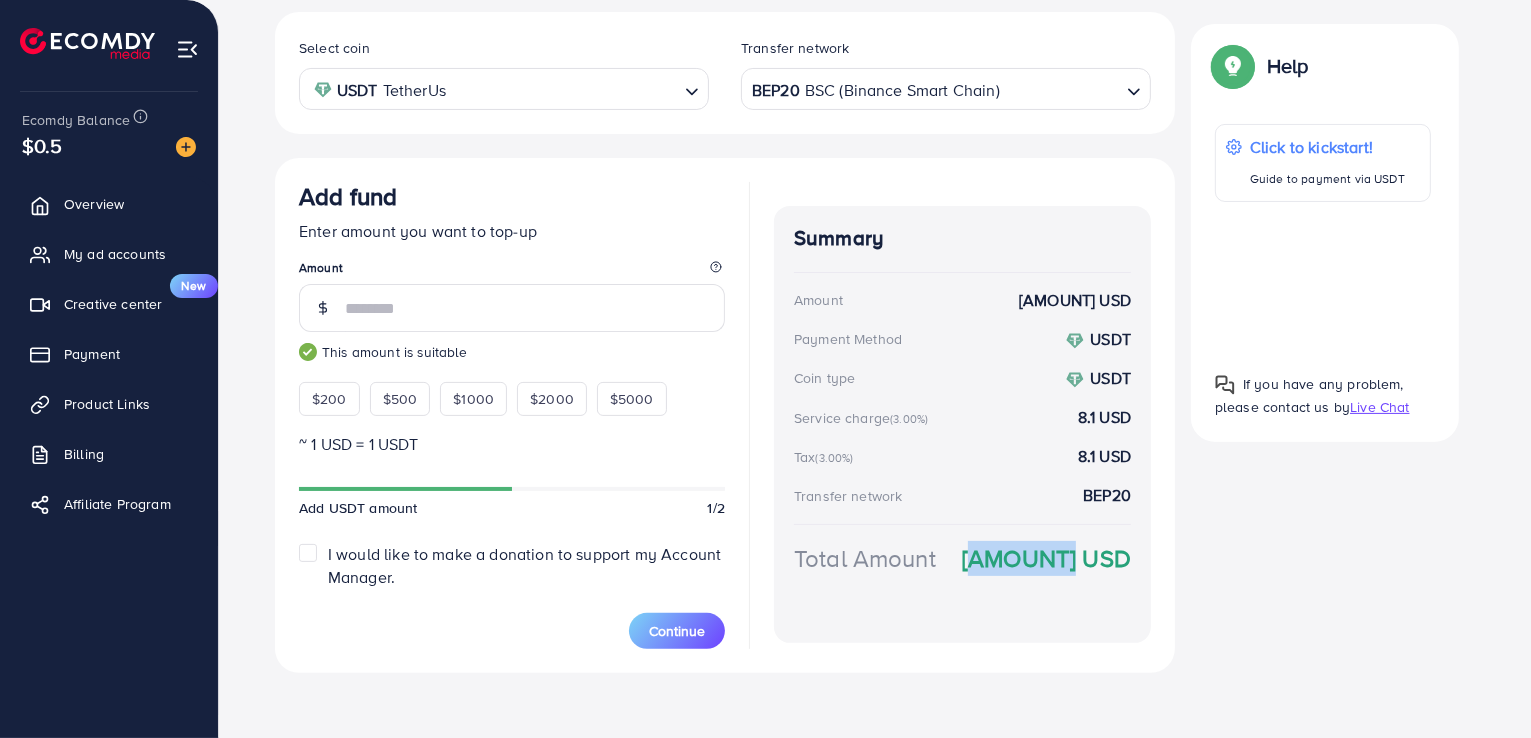 click on "286.767 USD" at bounding box center [1046, 558] 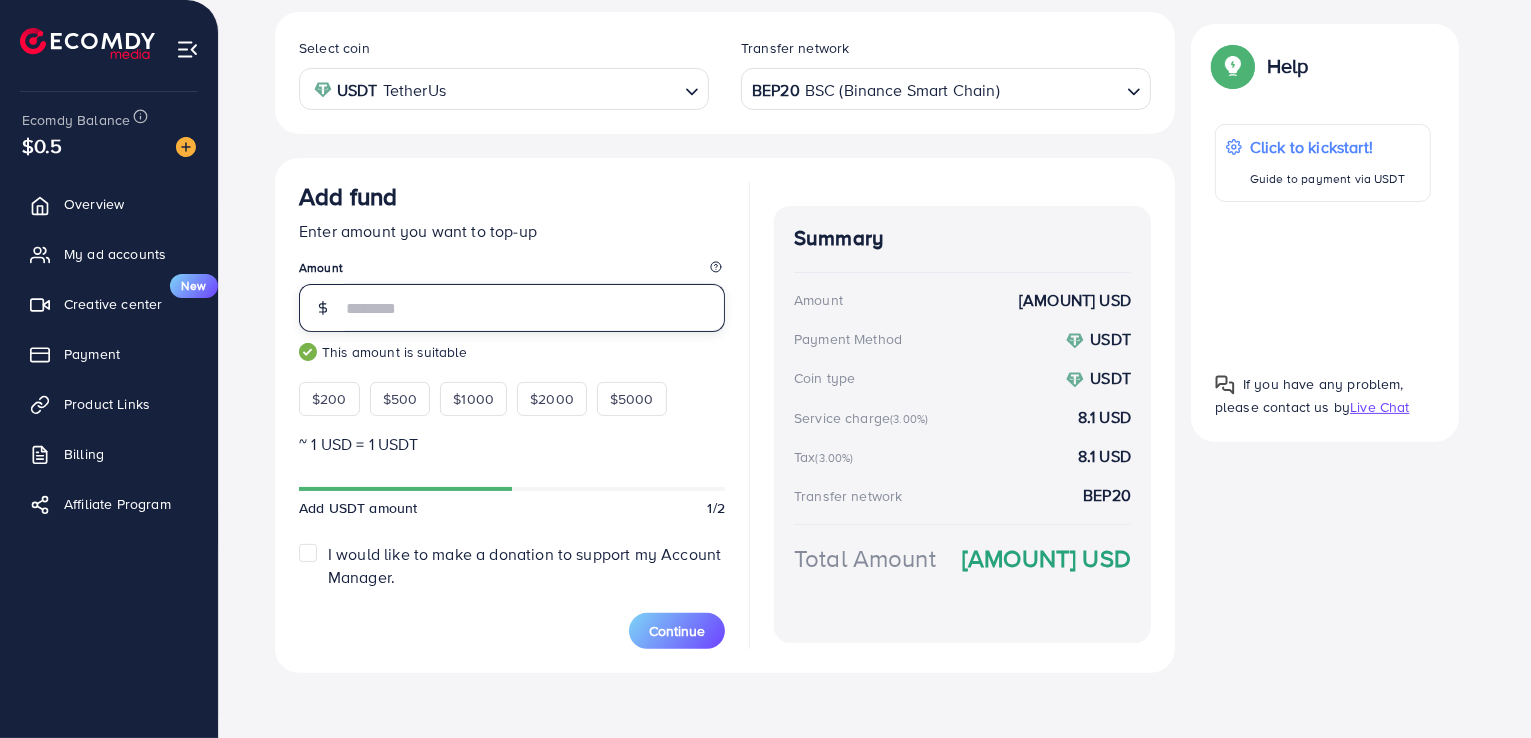 drag, startPoint x: 378, startPoint y: 307, endPoint x: 353, endPoint y: 301, distance: 25.70992 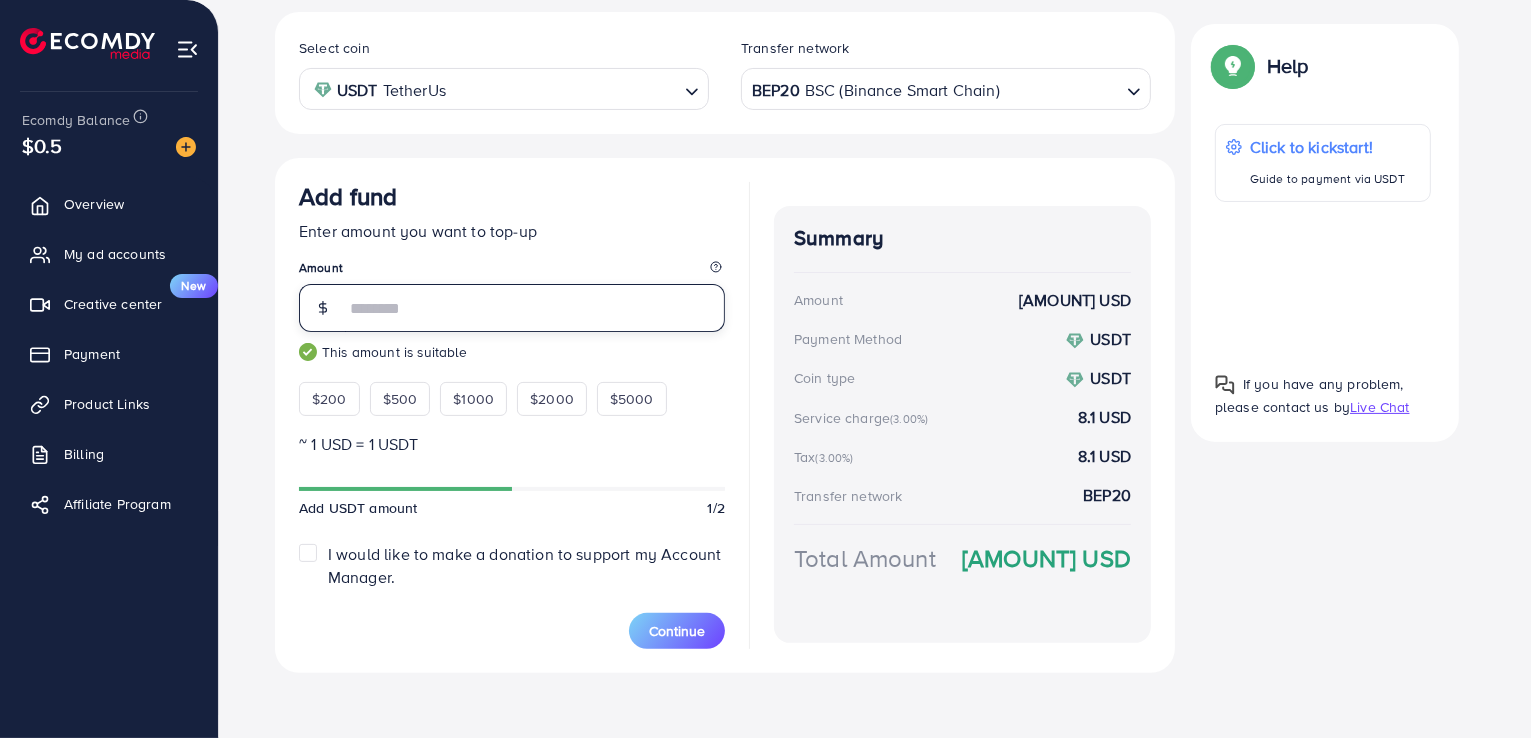 click on "***" at bounding box center (535, 308) 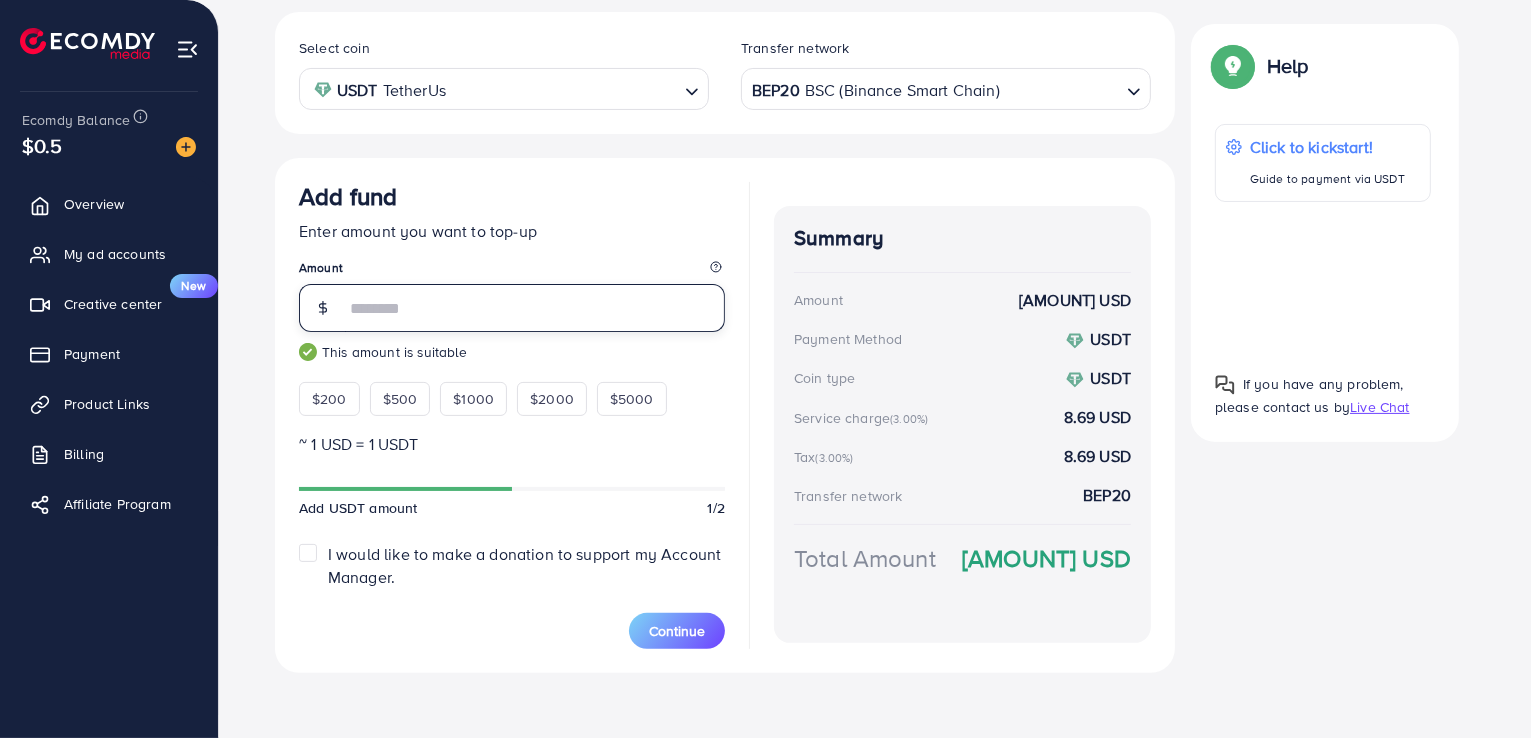 drag, startPoint x: 381, startPoint y: 305, endPoint x: 356, endPoint y: 306, distance: 25.019993 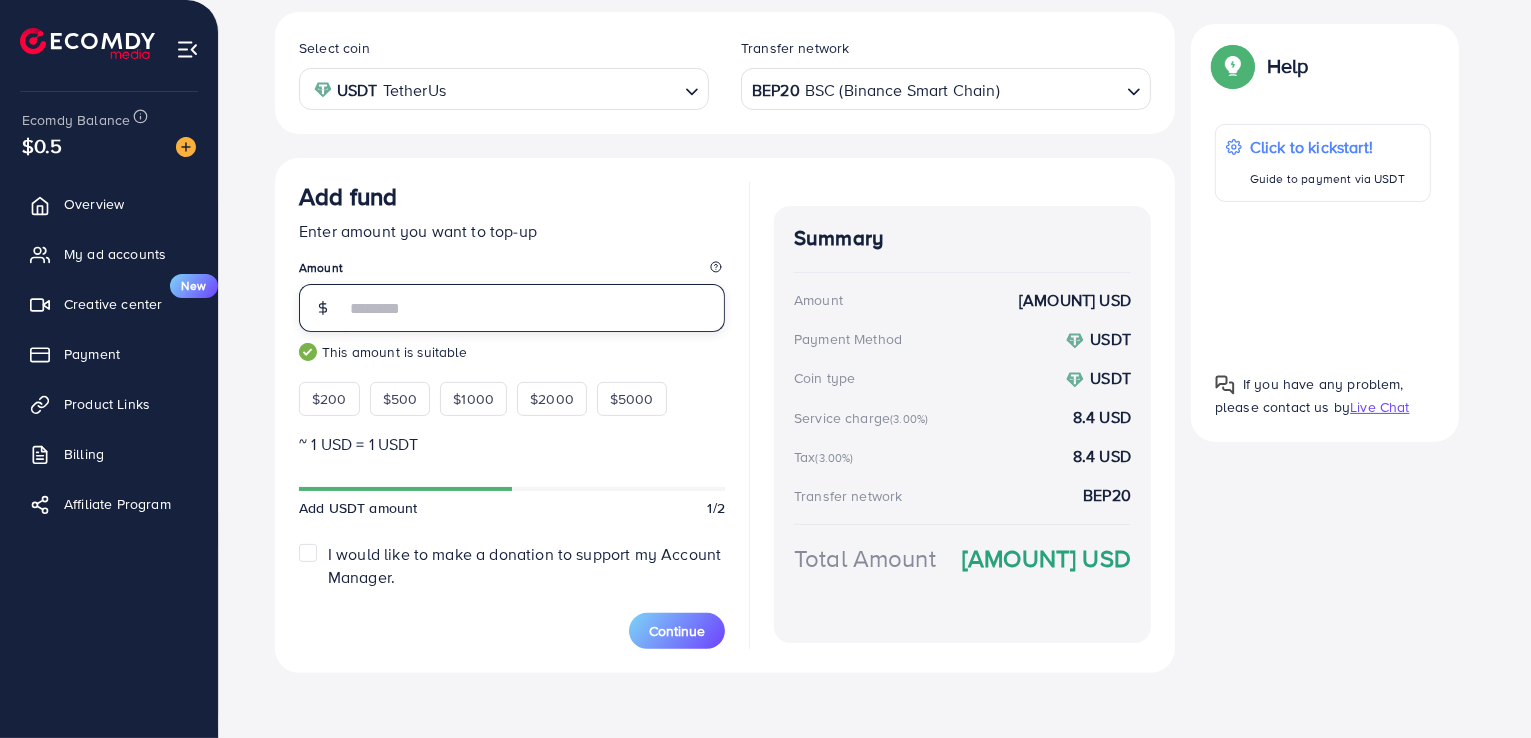 type on "***" 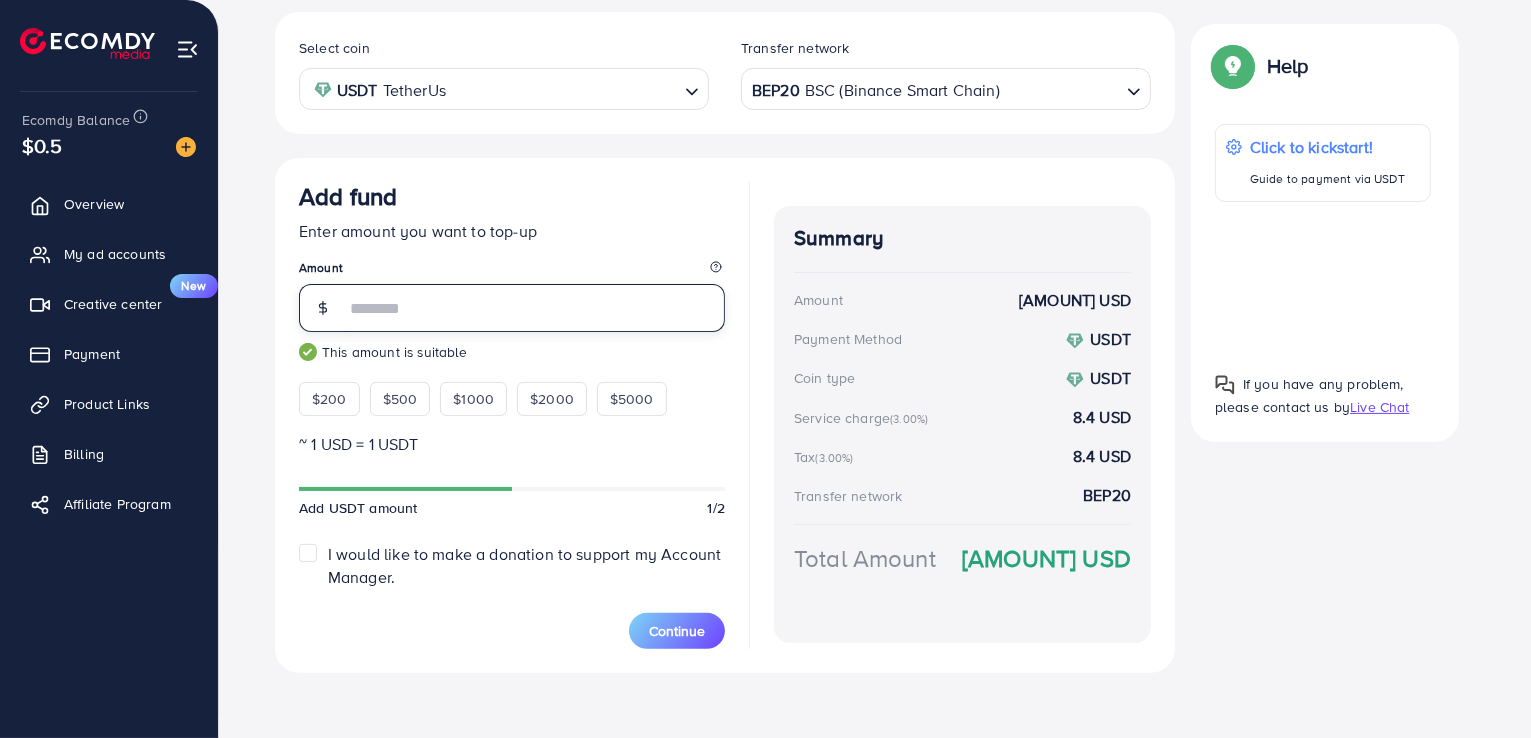 click on "***" at bounding box center (535, 308) 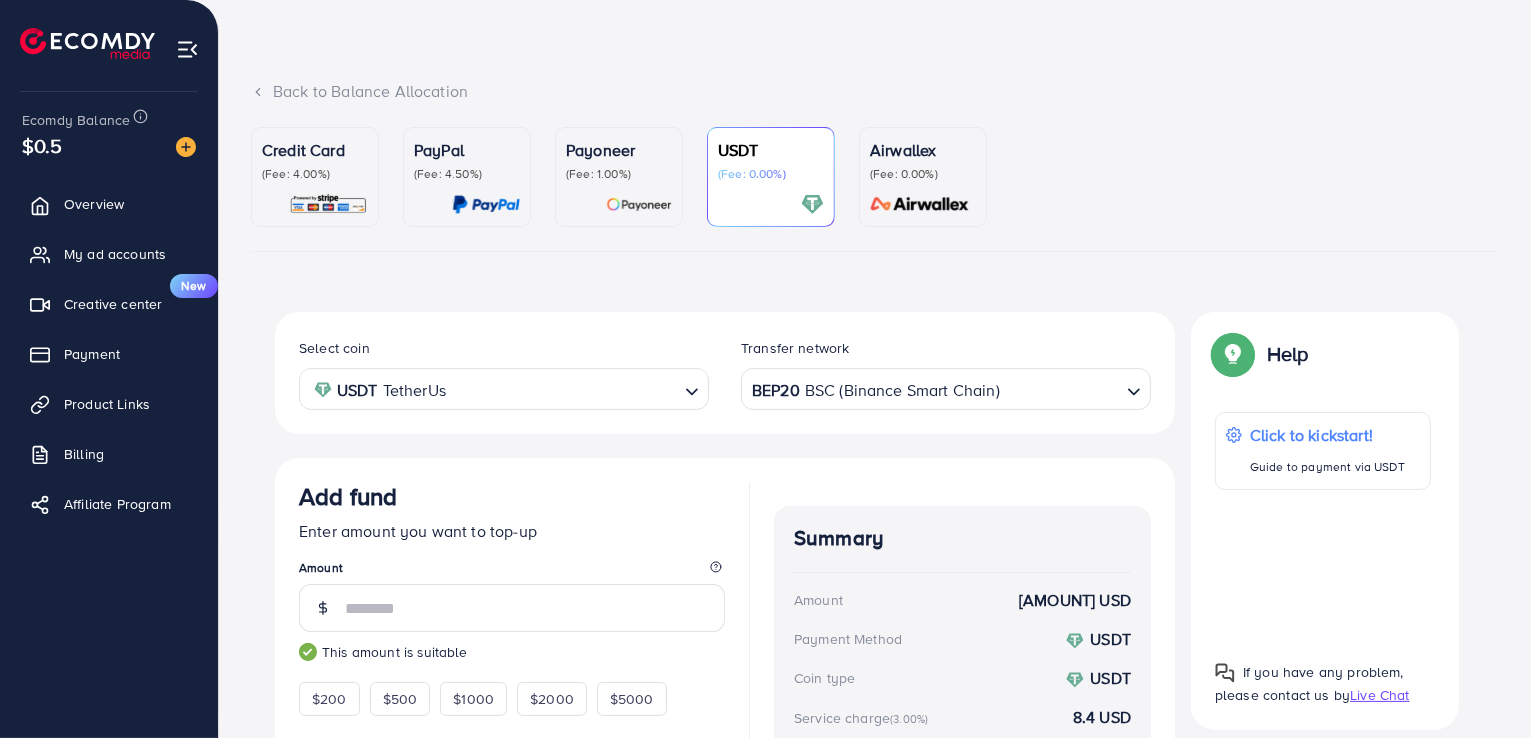 click on "Credit Card   (Fee: 4.00%)" at bounding box center (315, 177) 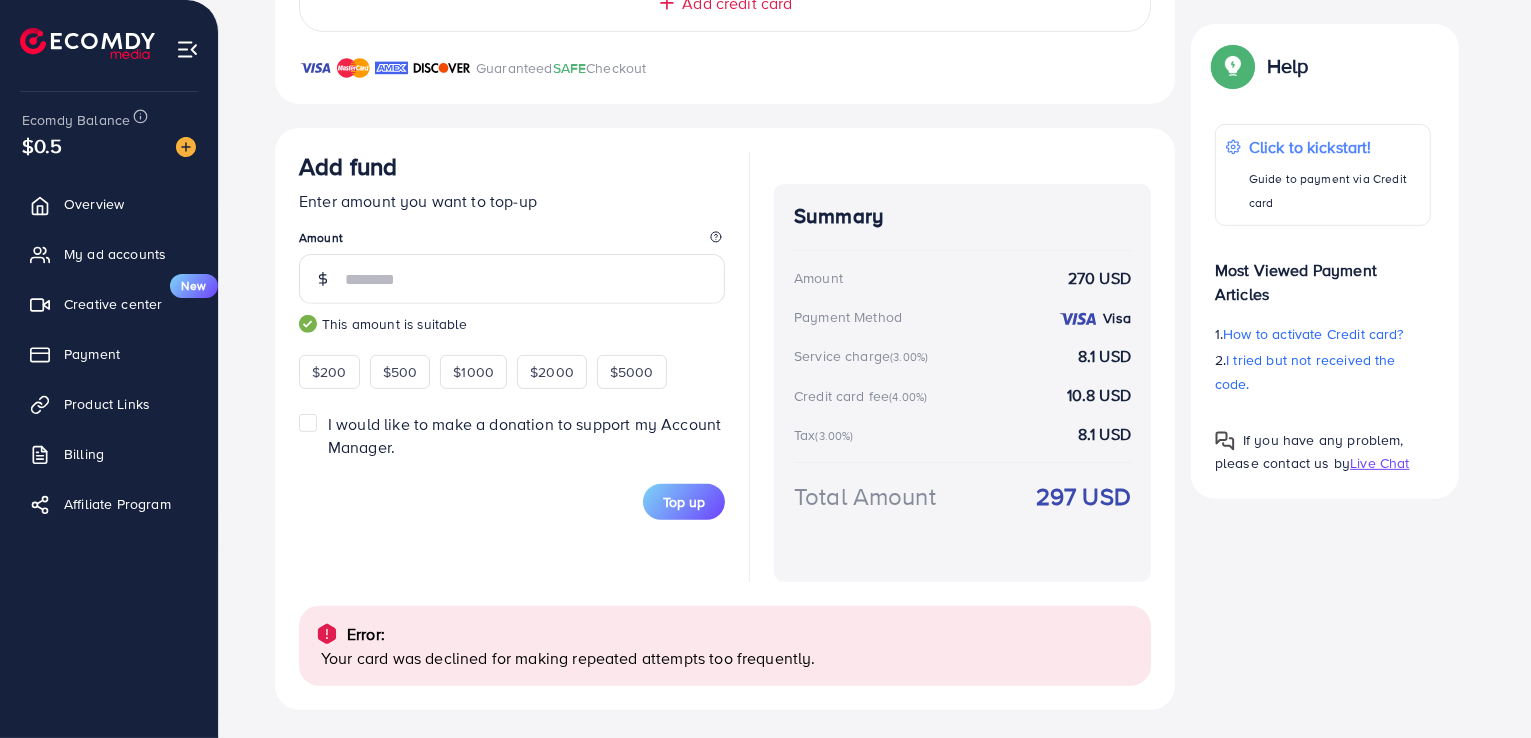 scroll, scrollTop: 664, scrollLeft: 0, axis: vertical 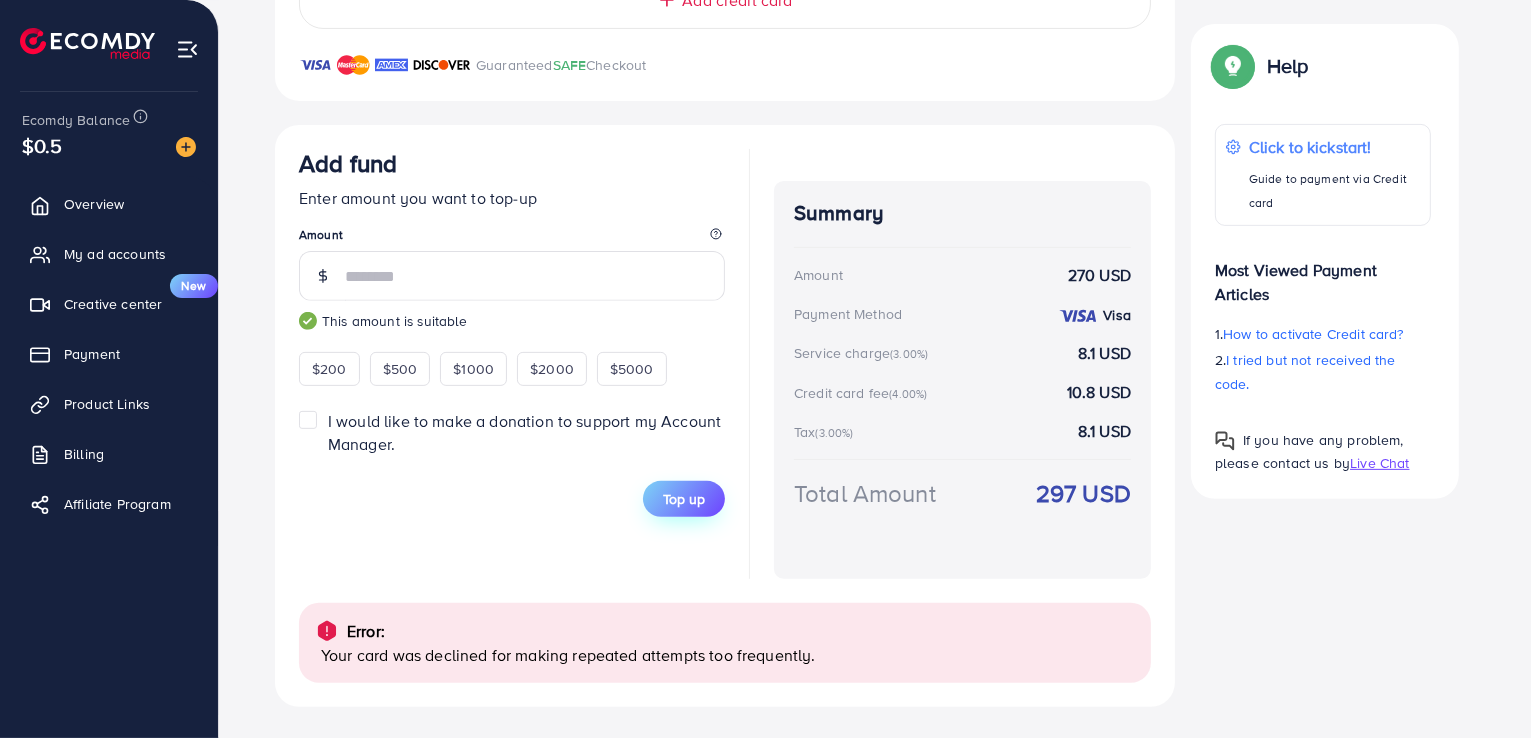click on "Top up" at bounding box center [684, 499] 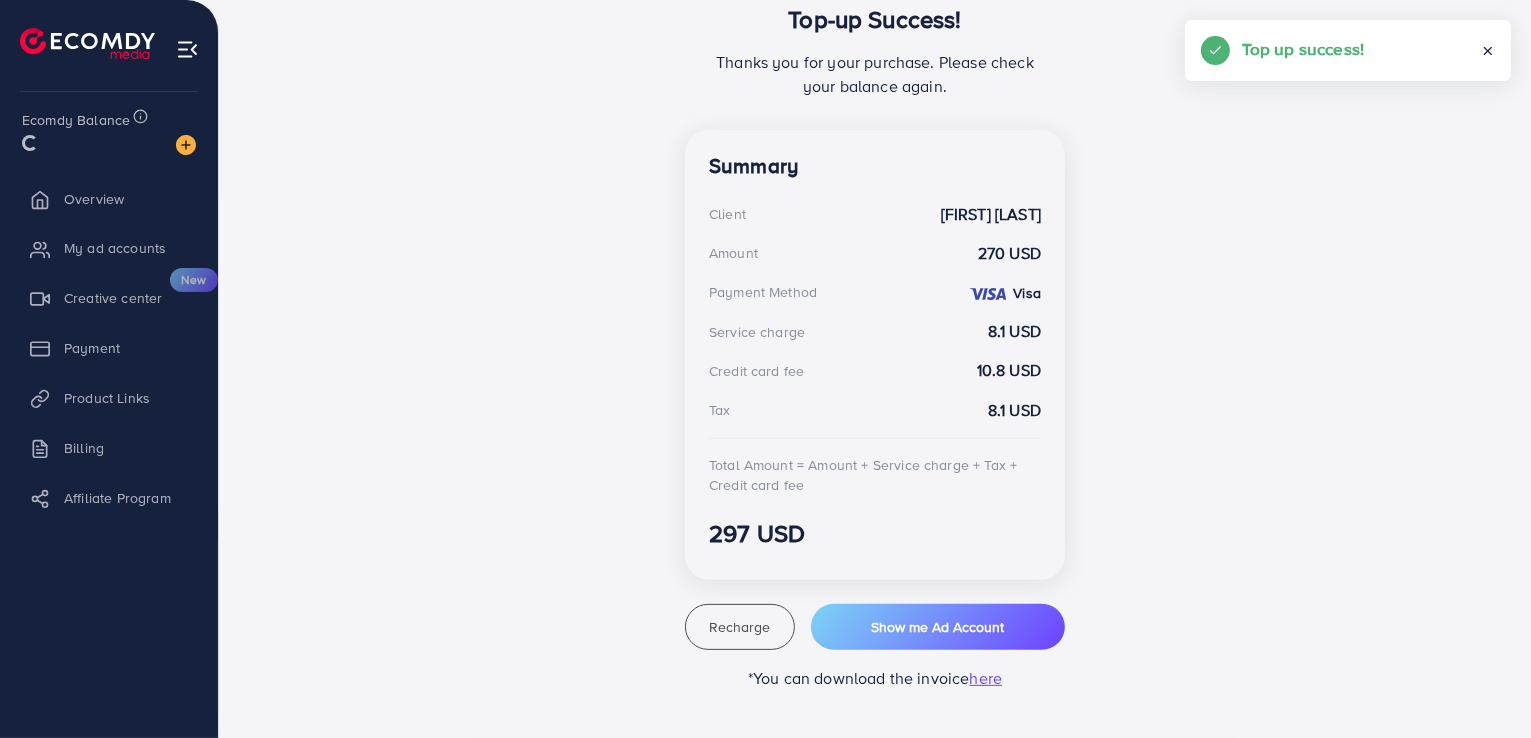 scroll, scrollTop: 452, scrollLeft: 0, axis: vertical 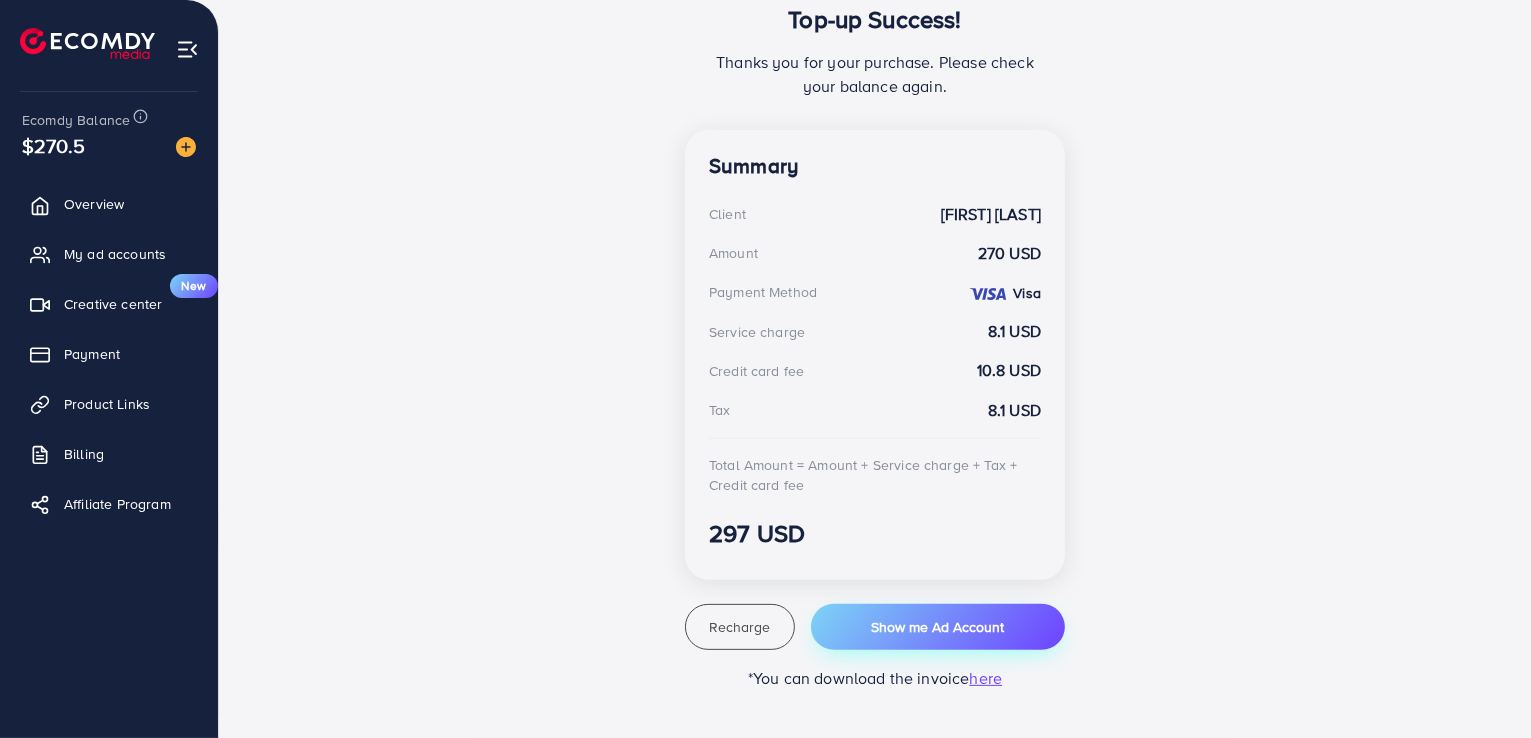 click on "Show me Ad Account" at bounding box center [937, 627] 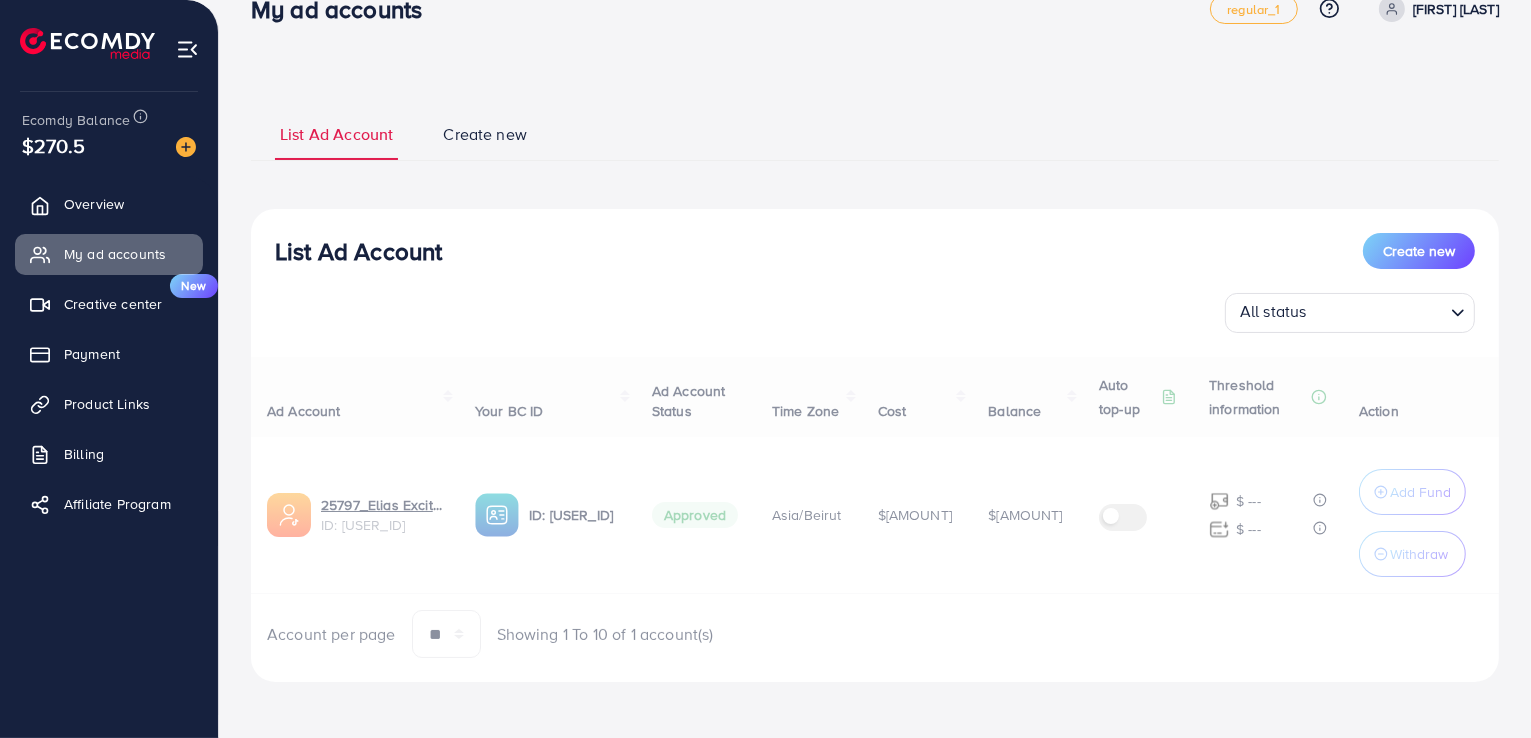 scroll, scrollTop: 0, scrollLeft: 0, axis: both 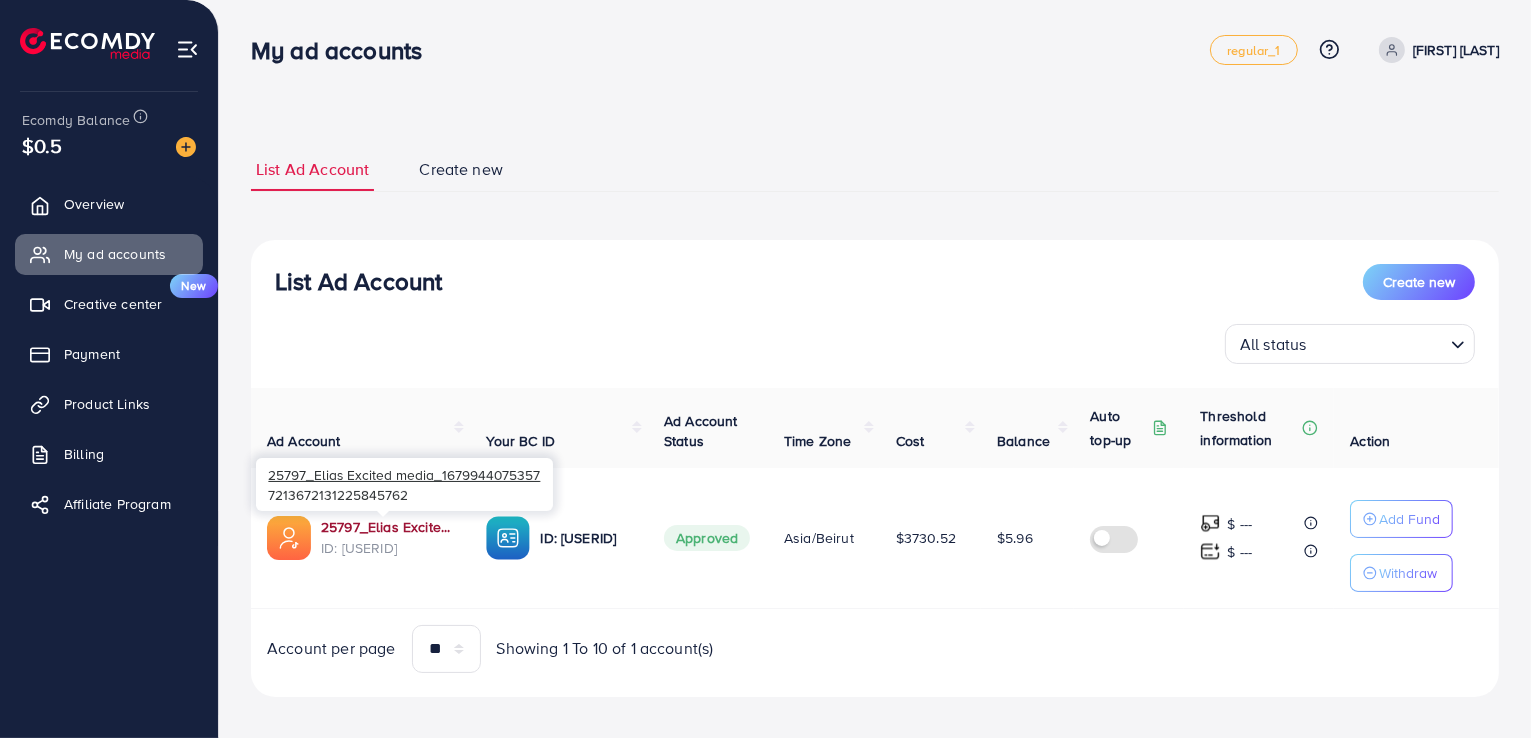 click on "25797_Elias Excited media_1679944075357" at bounding box center (387, 527) 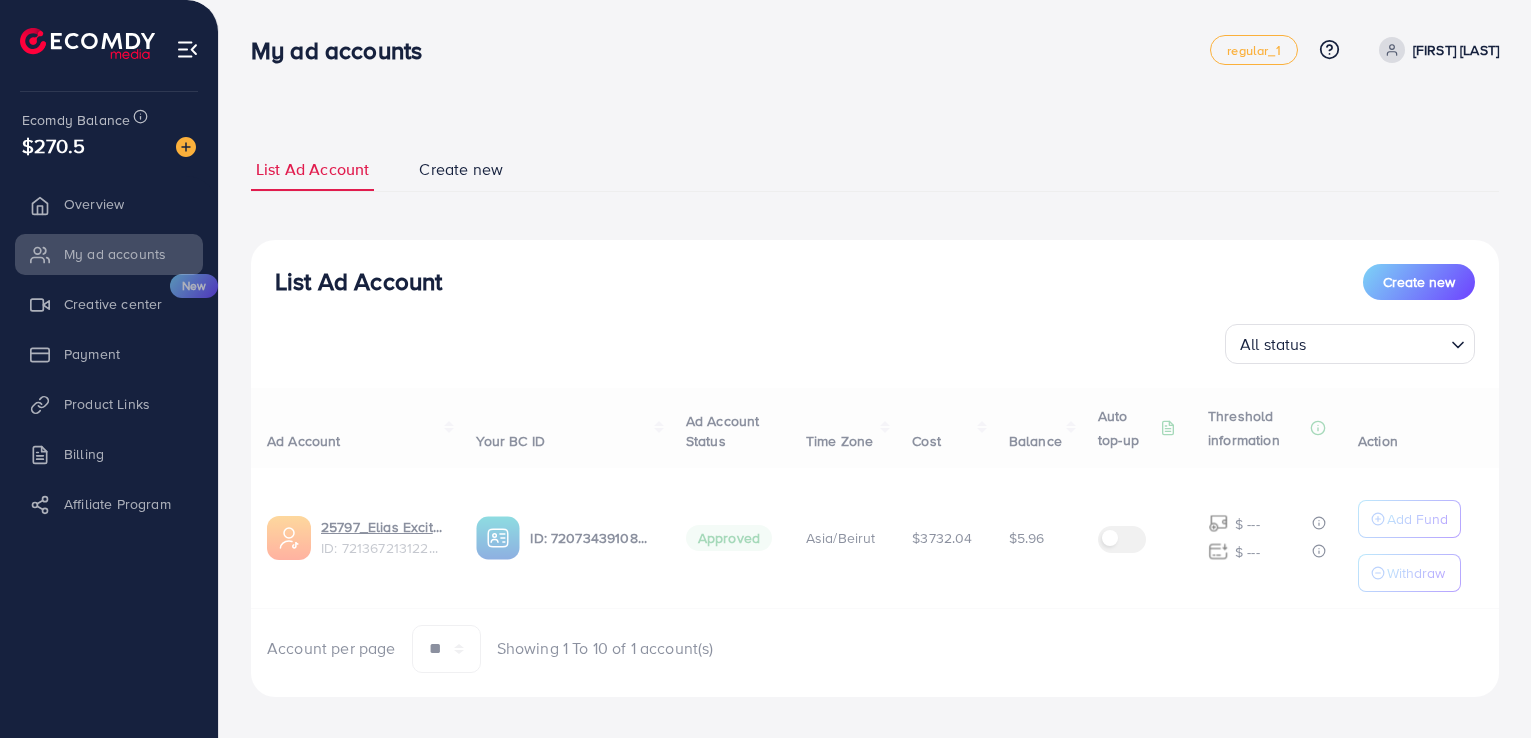scroll, scrollTop: 0, scrollLeft: 0, axis: both 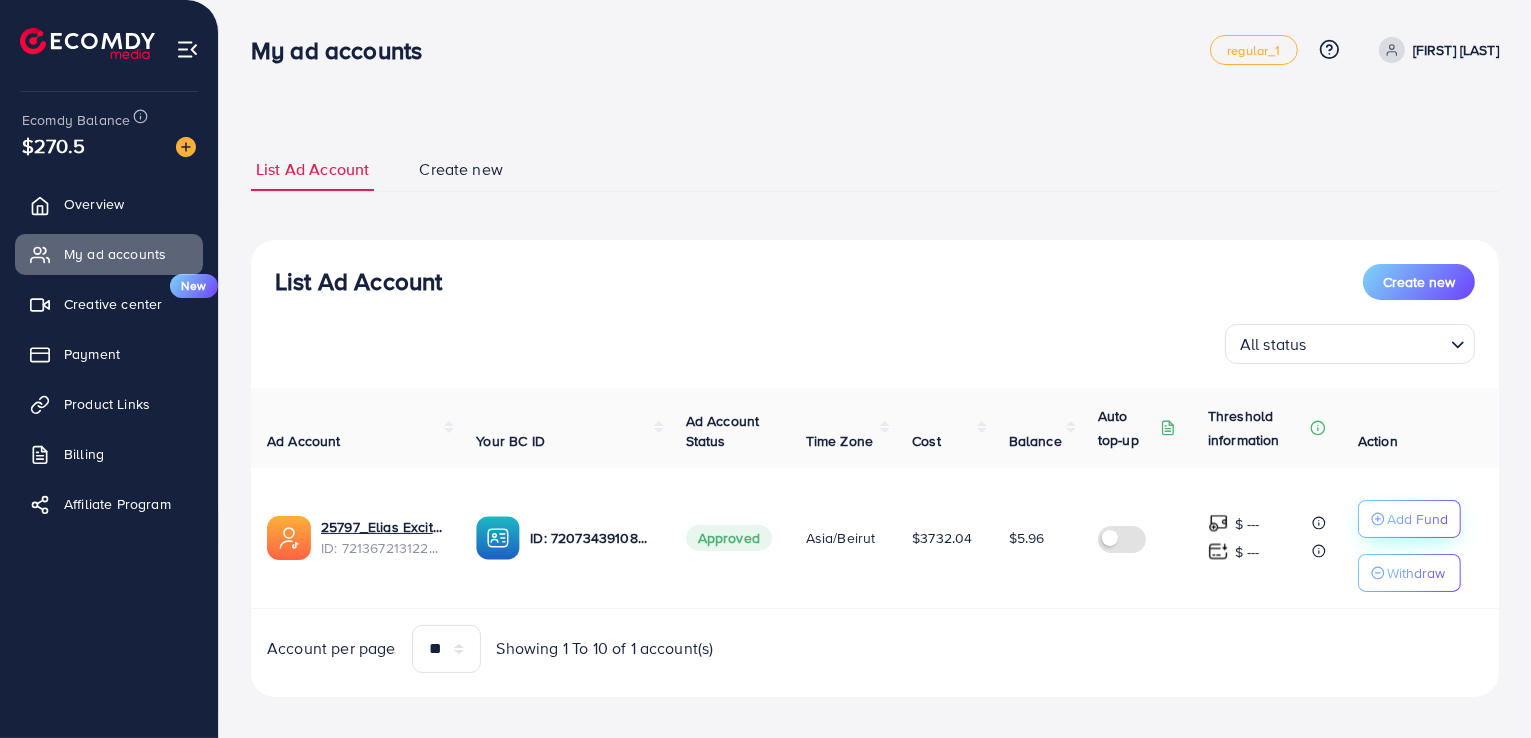 click on "Add Fund" at bounding box center (1417, 519) 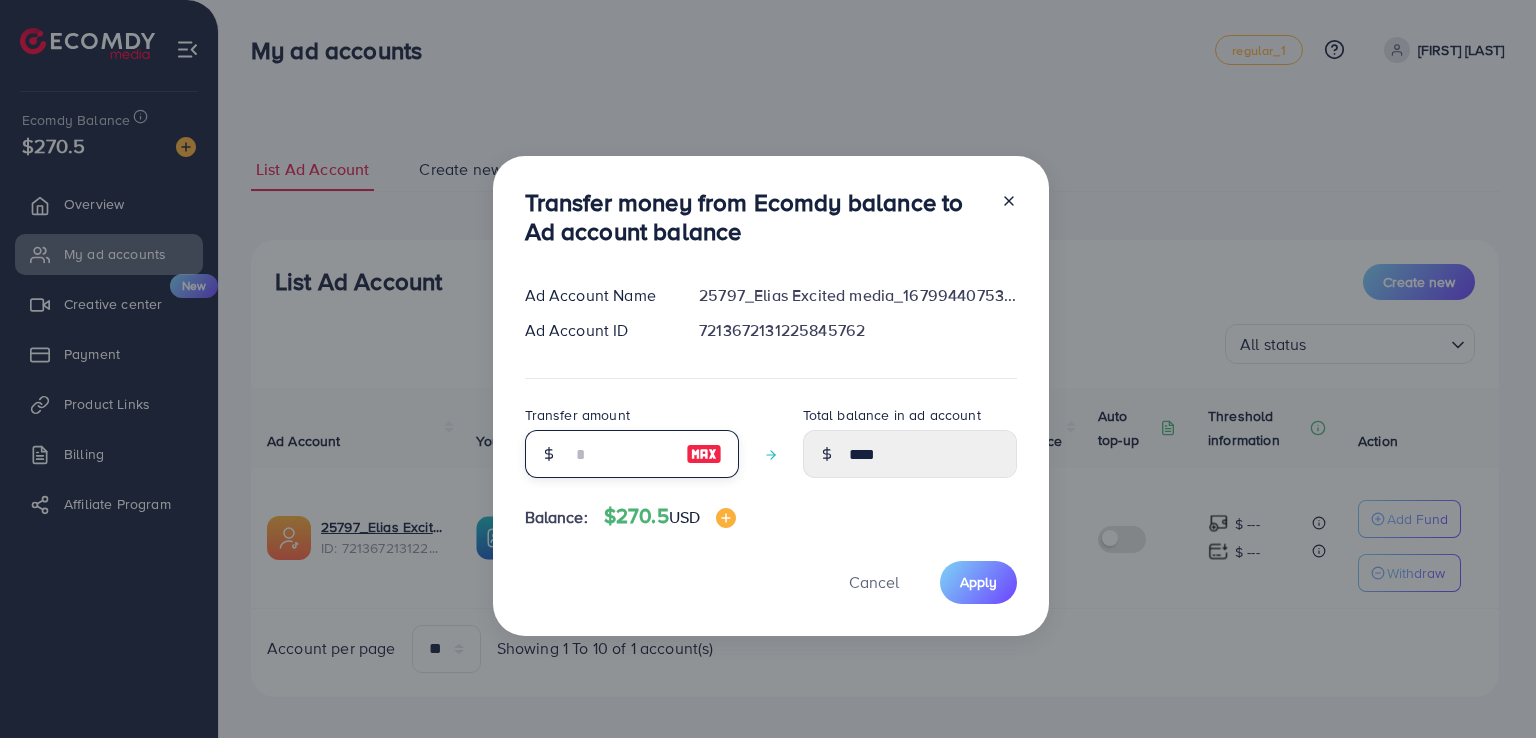 click at bounding box center [621, 454] 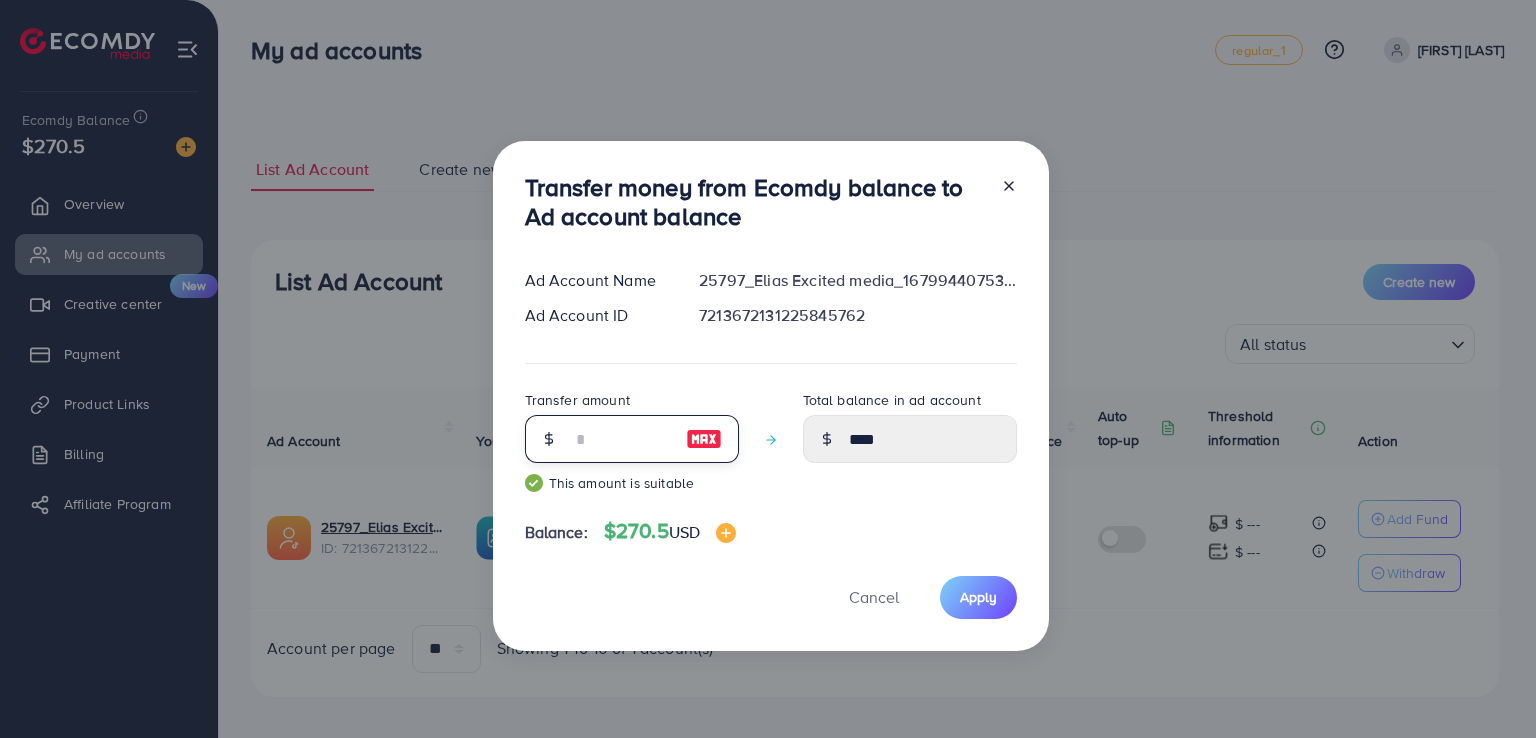 type on "*****" 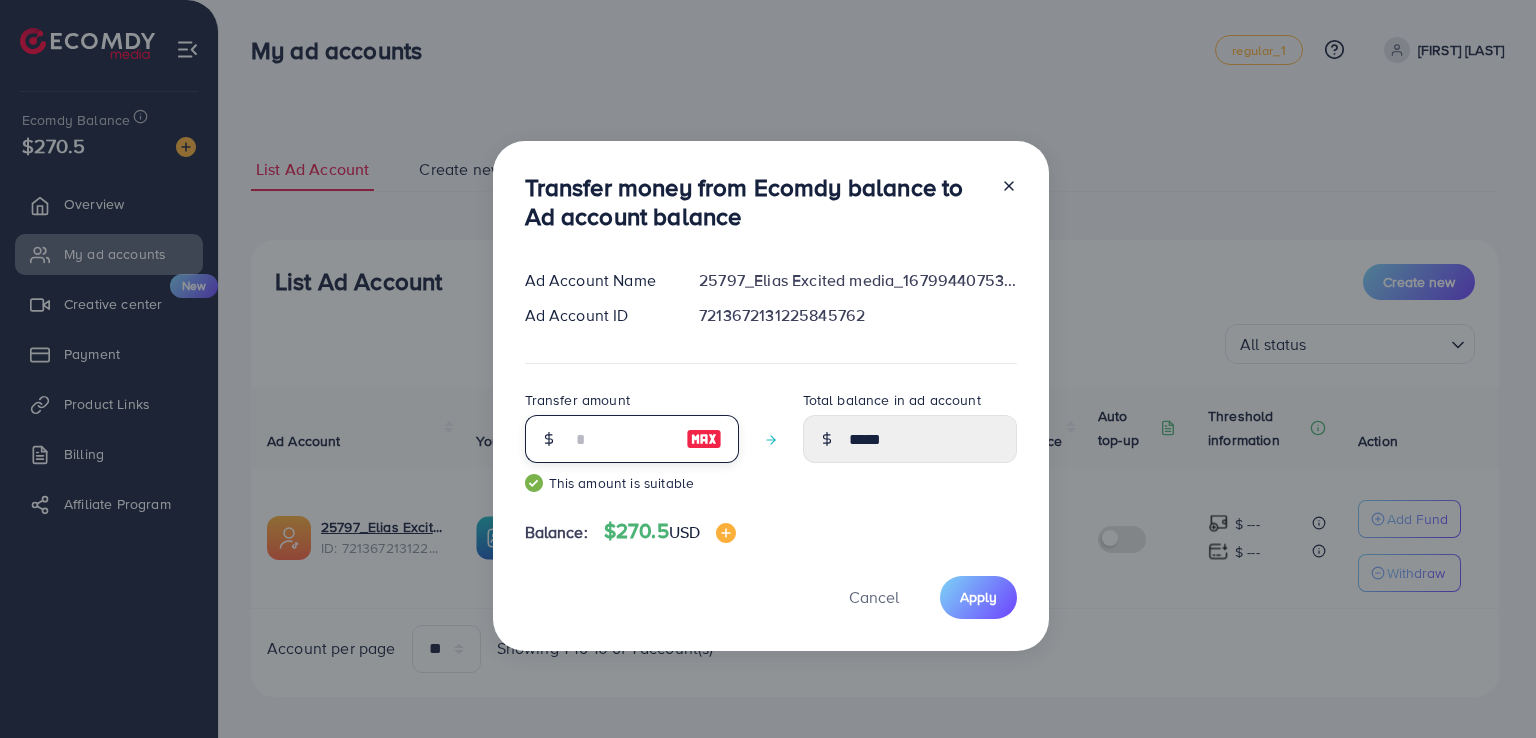 drag, startPoint x: 529, startPoint y: 445, endPoint x: 562, endPoint y: 467, distance: 39.661064 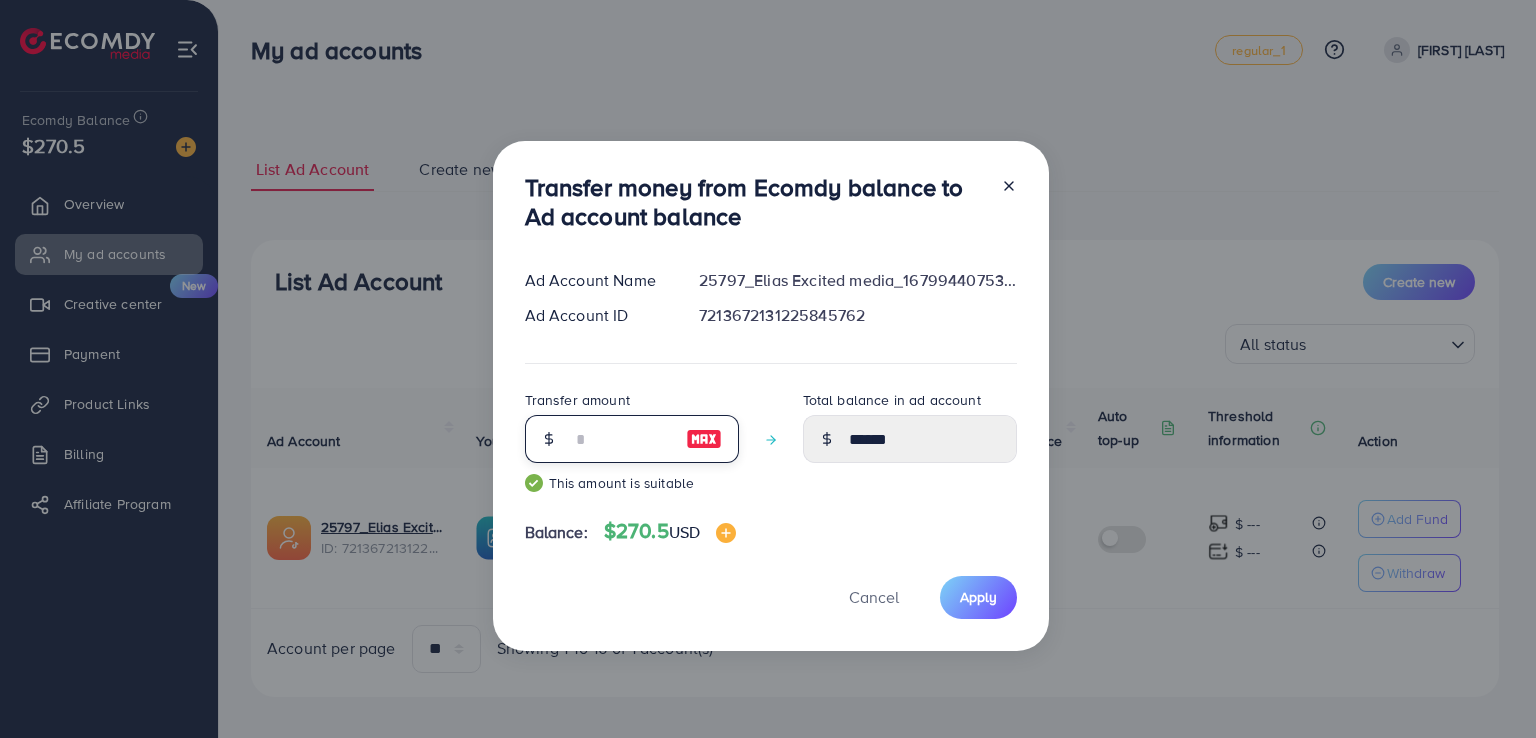 type on "**" 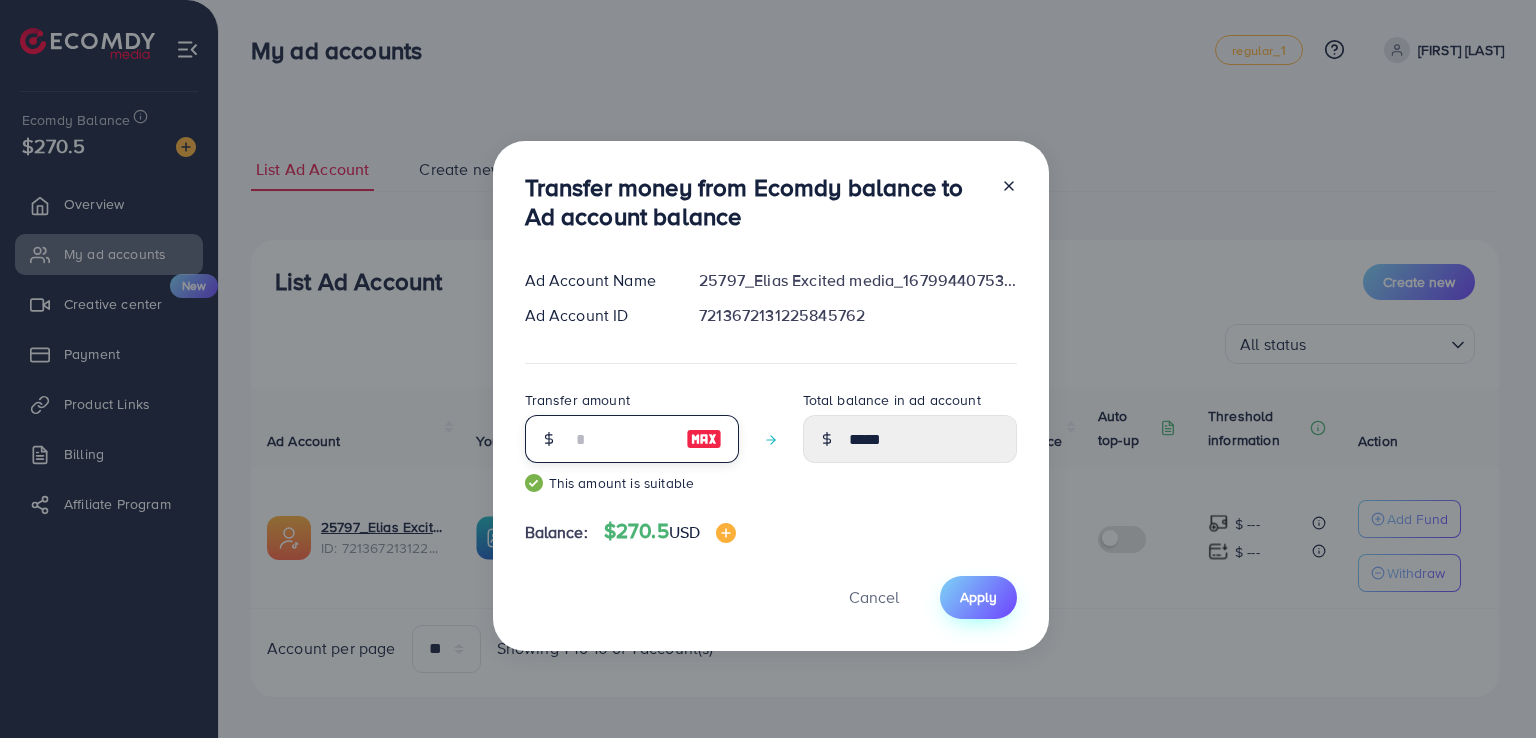 type on "**" 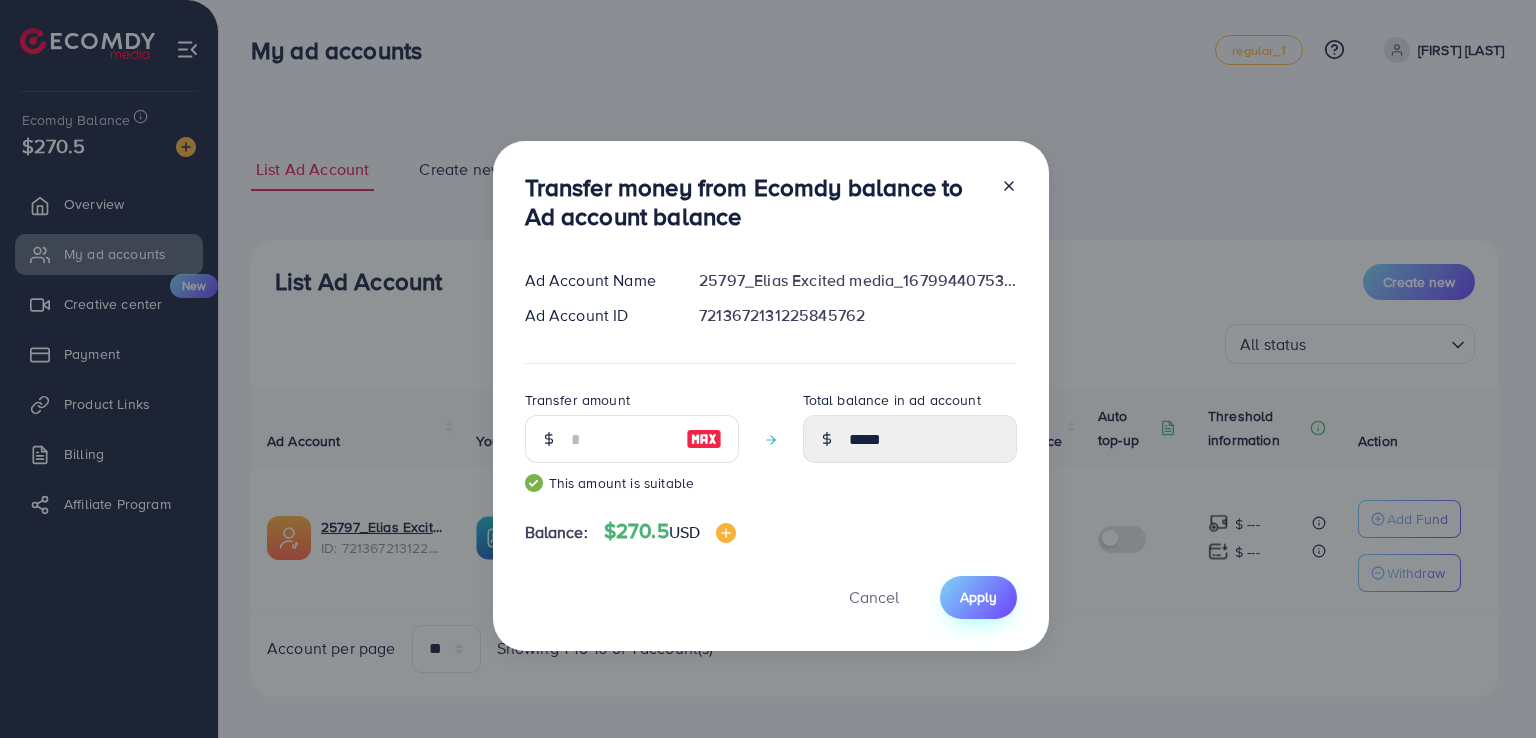 click on "Apply" at bounding box center [978, 597] 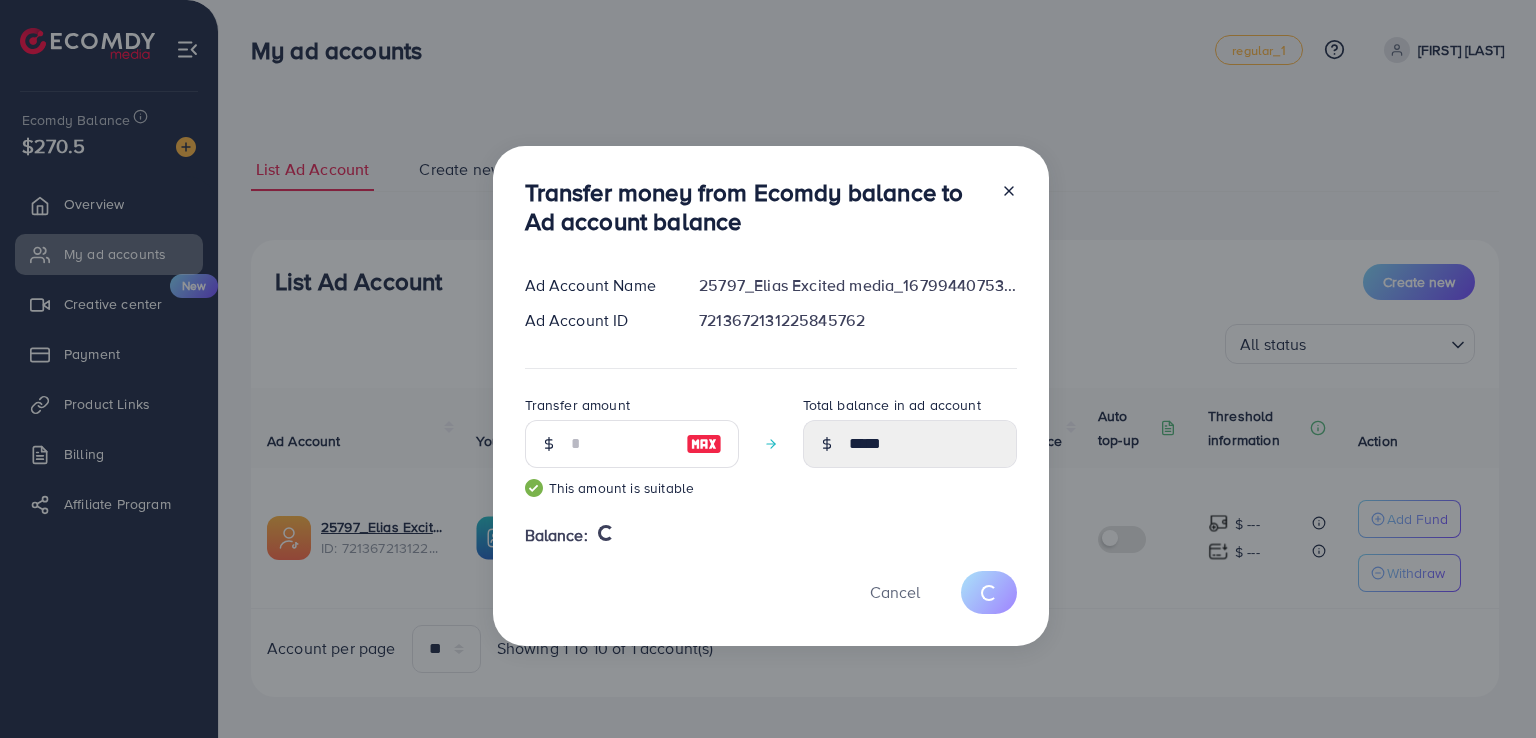 type 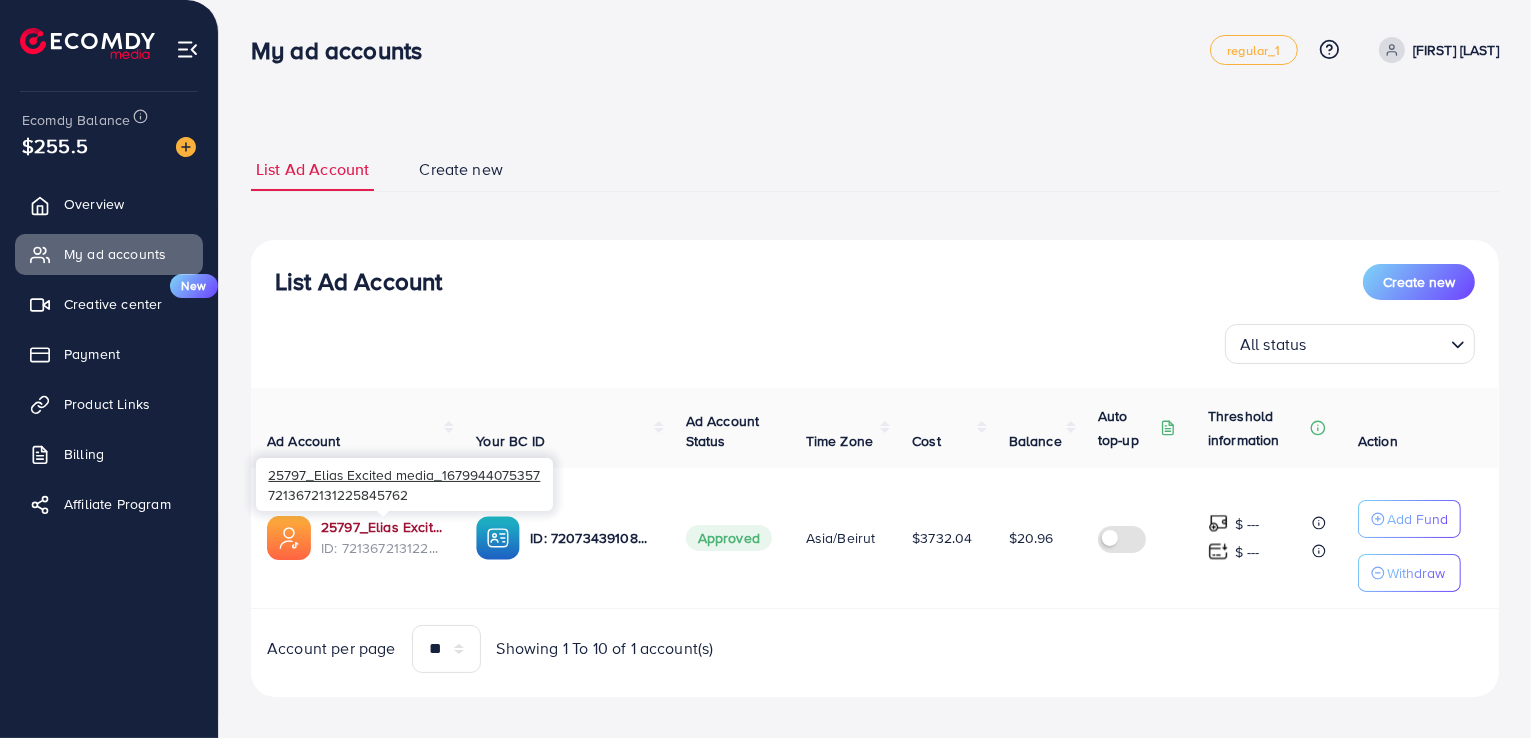 click on "25797_Elias Excited media_1679944075357" at bounding box center (382, 527) 